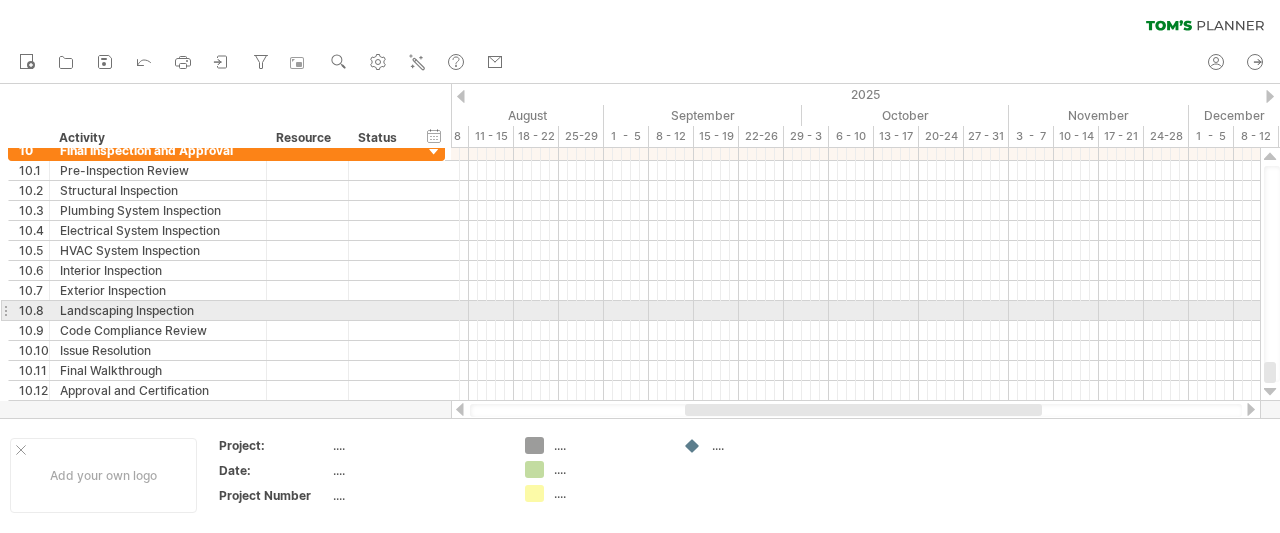 scroll, scrollTop: 0, scrollLeft: 0, axis: both 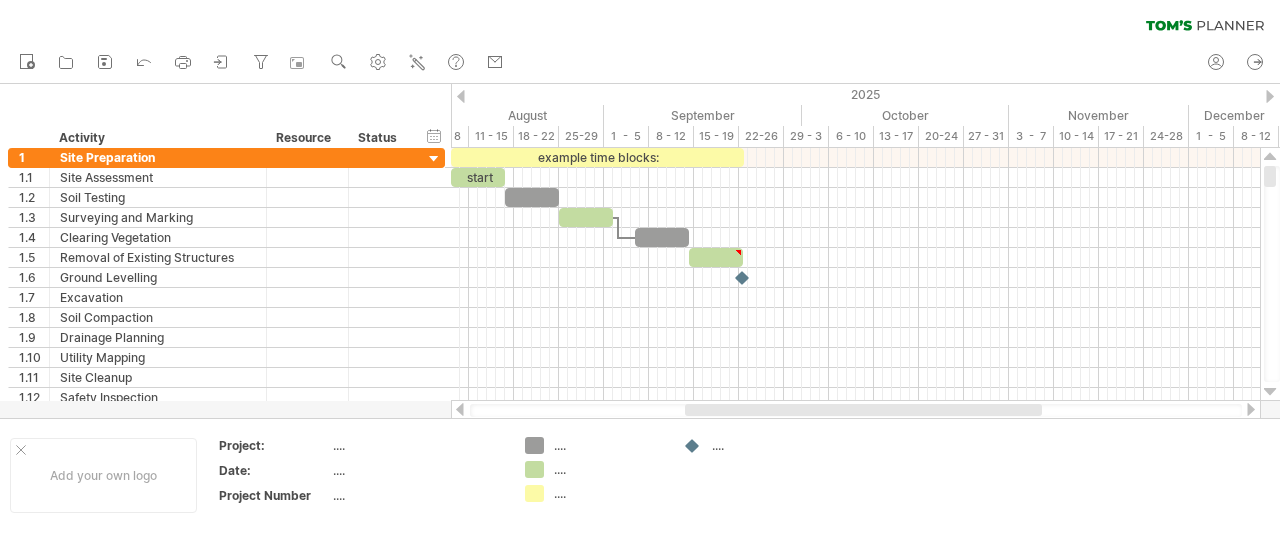 drag, startPoint x: 1274, startPoint y: 365, endPoint x: 1278, endPoint y: 136, distance: 229.03493 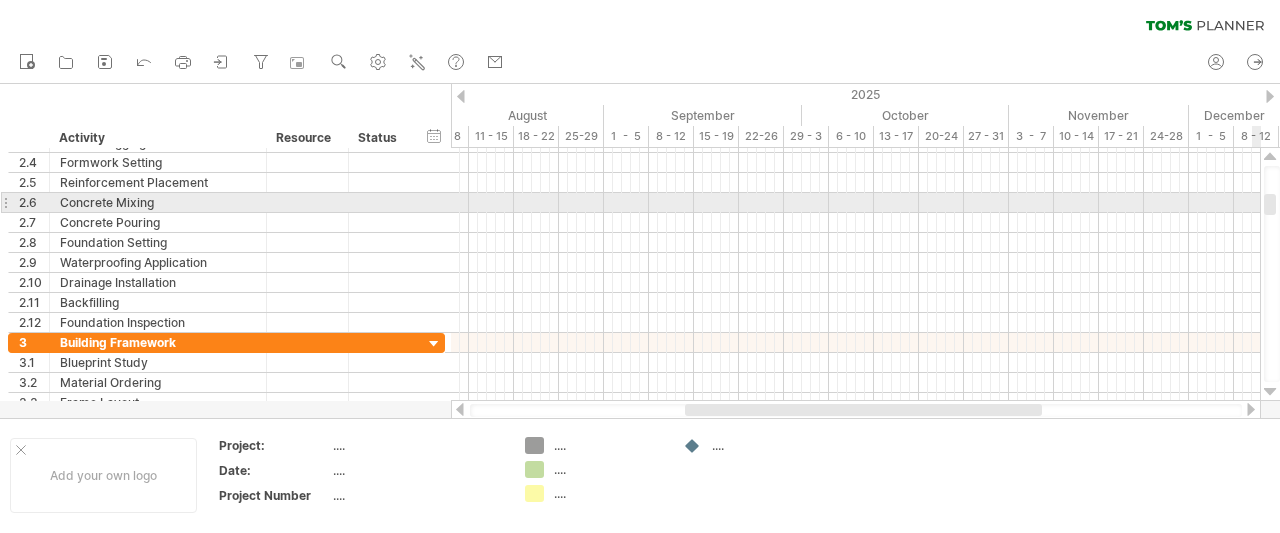 drag, startPoint x: 1274, startPoint y: 178, endPoint x: 1271, endPoint y: 206, distance: 28.160255 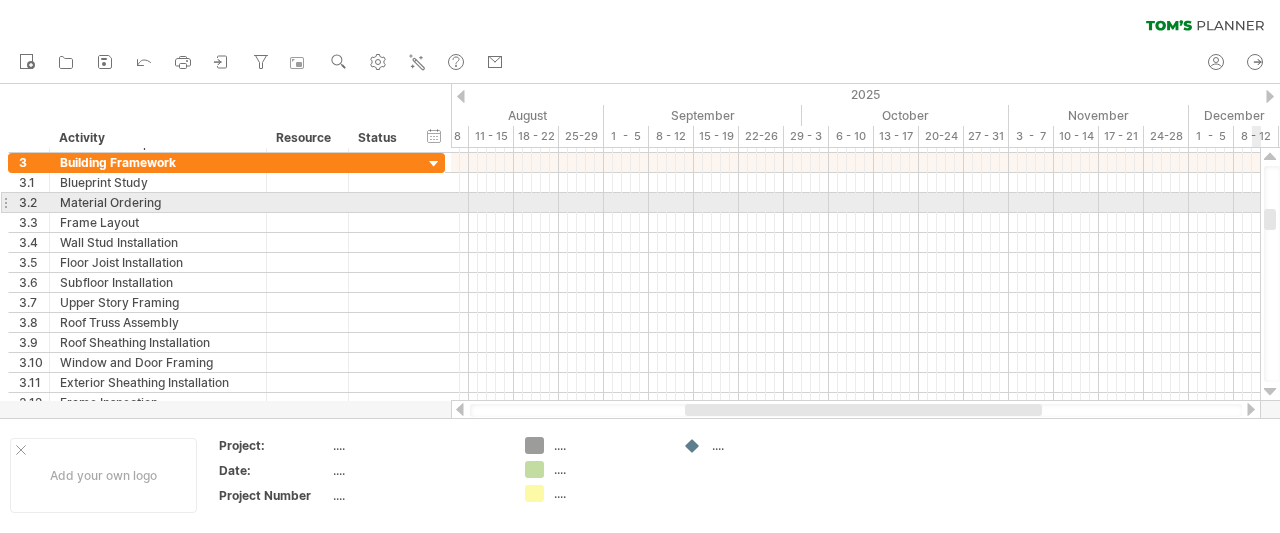 drag, startPoint x: 1270, startPoint y: 199, endPoint x: 1264, endPoint y: 214, distance: 16.155495 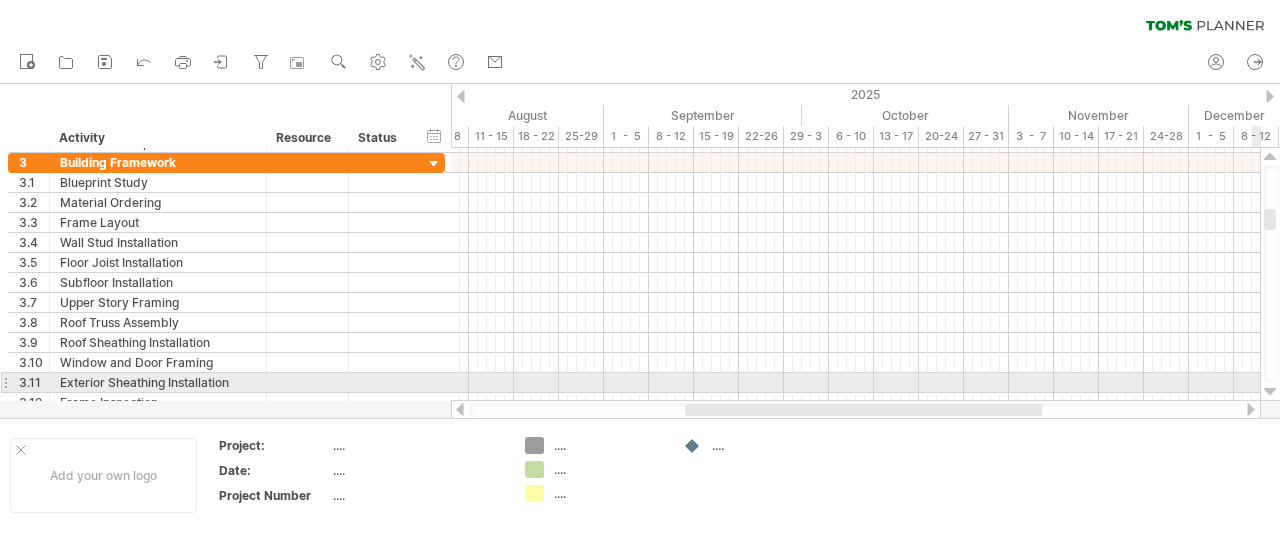 click at bounding box center (1270, 392) 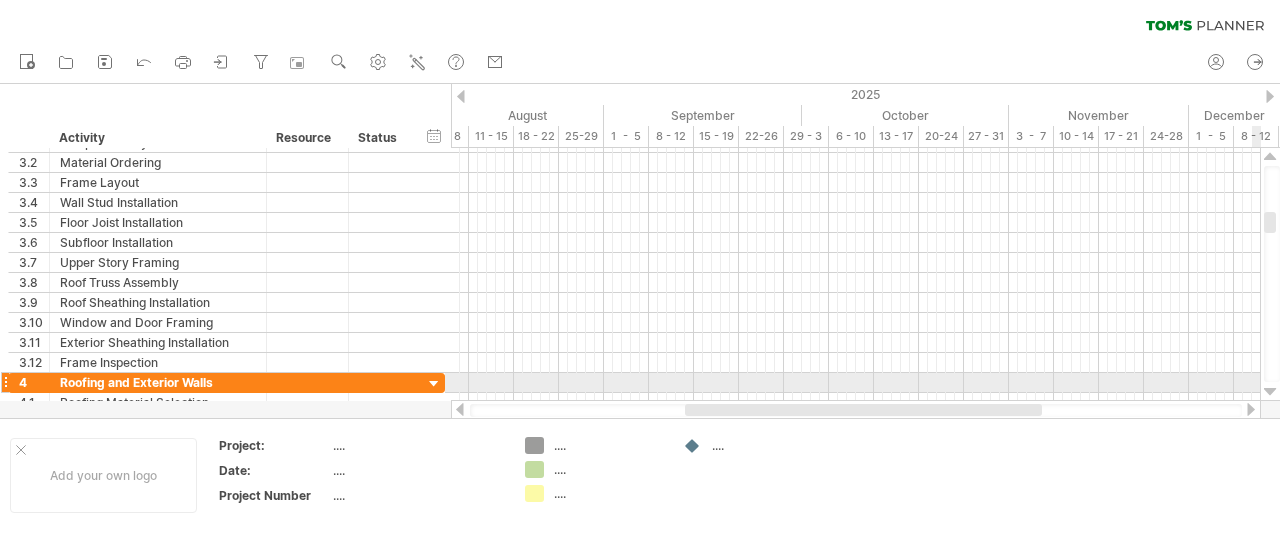 click at bounding box center (1270, 392) 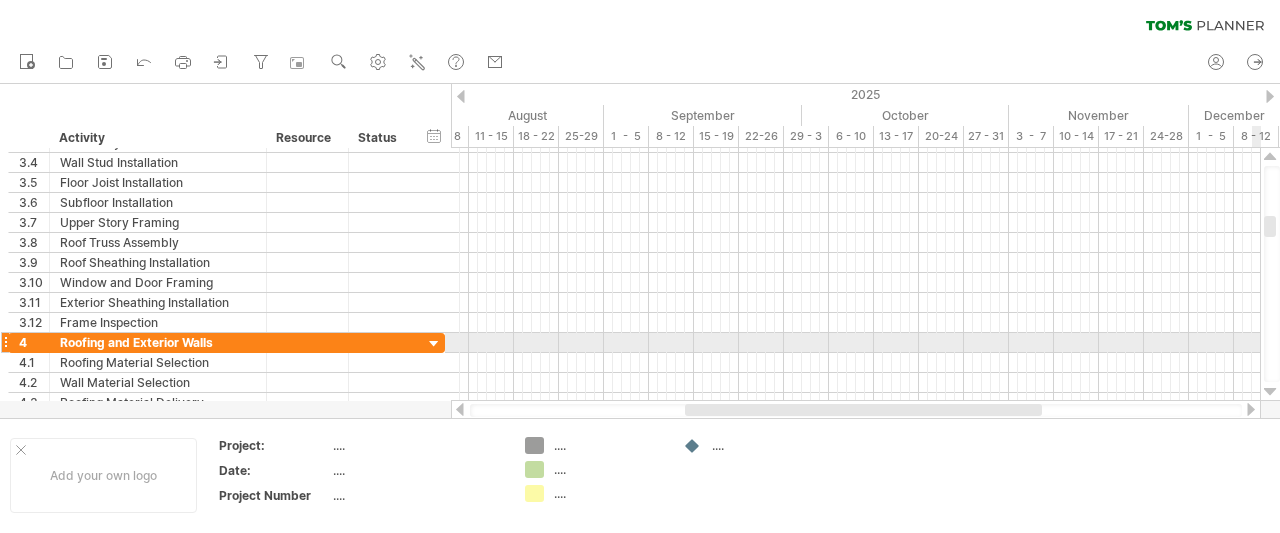 click at bounding box center (1270, 392) 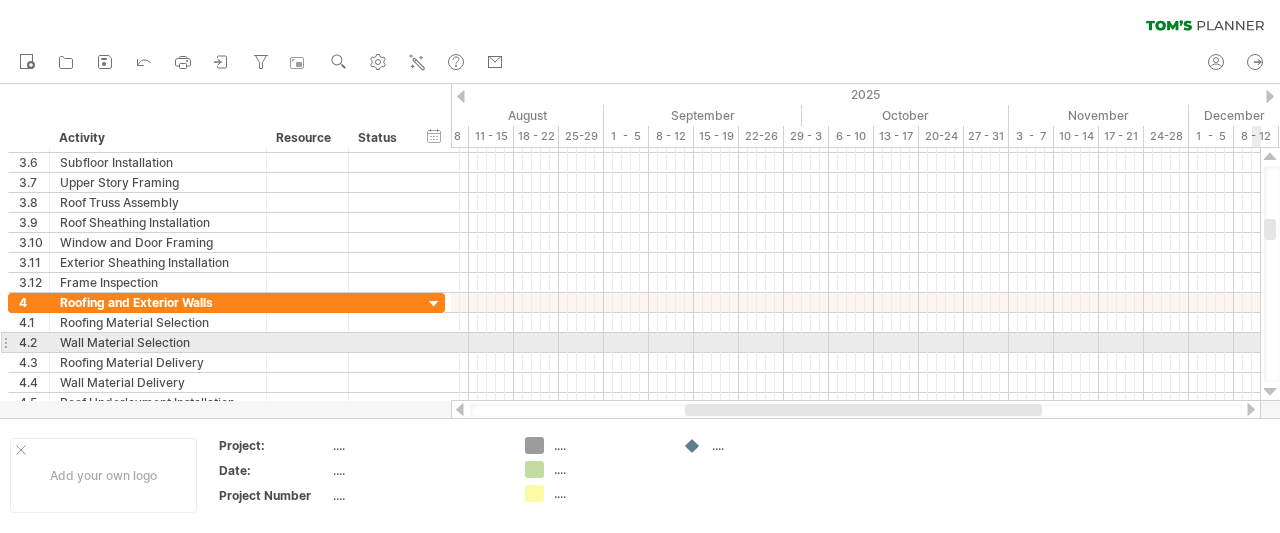 click at bounding box center [1270, 392] 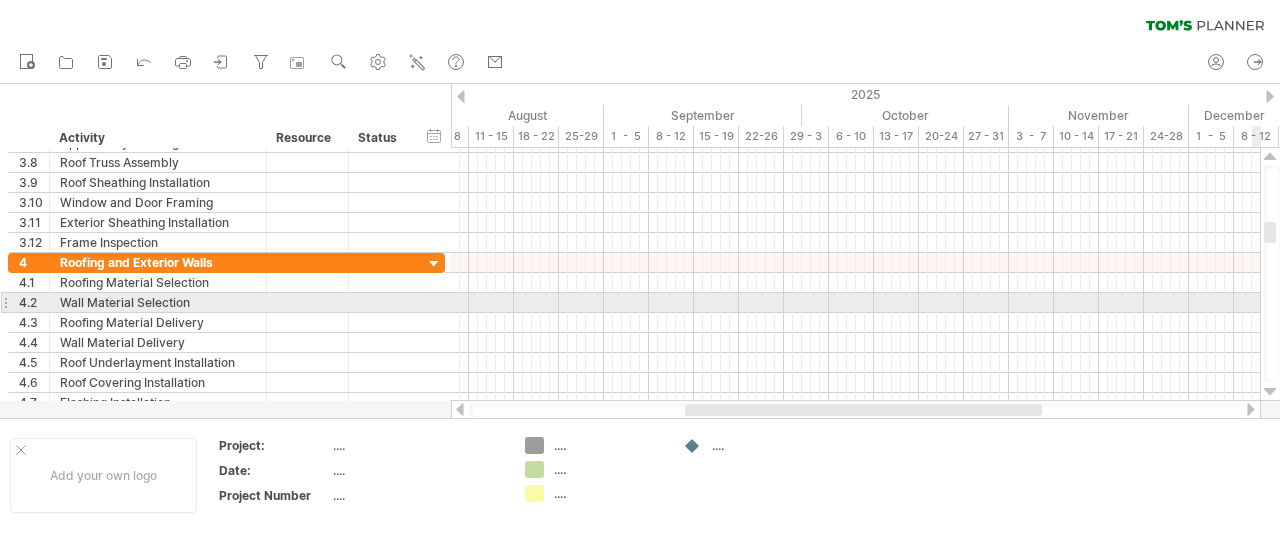 click at bounding box center [1270, 392] 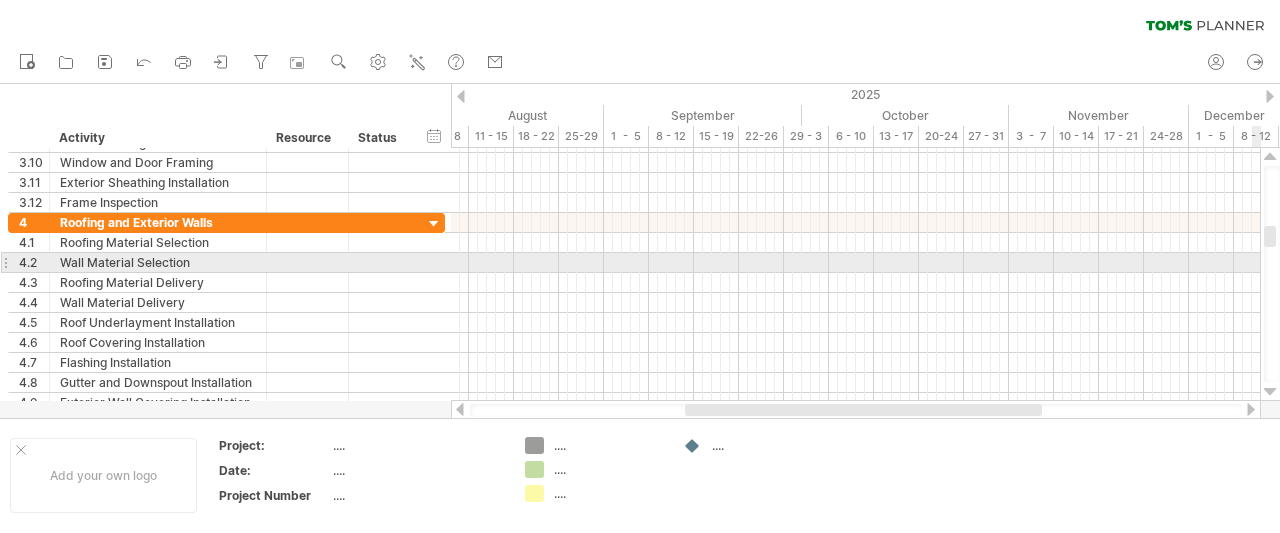 click at bounding box center [1270, 392] 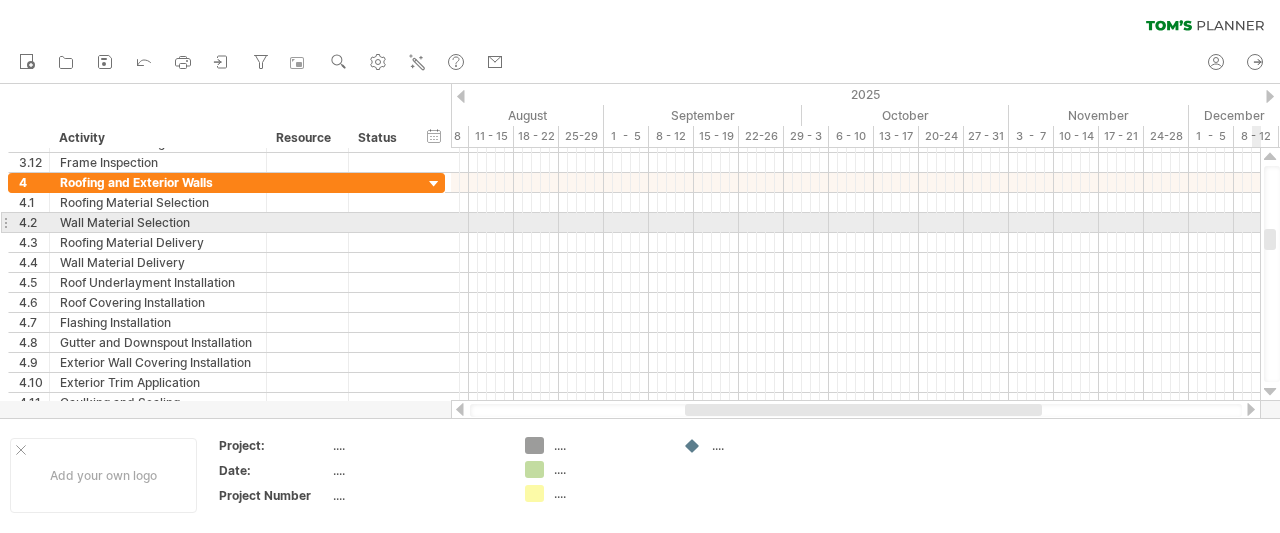 click at bounding box center (1270, 392) 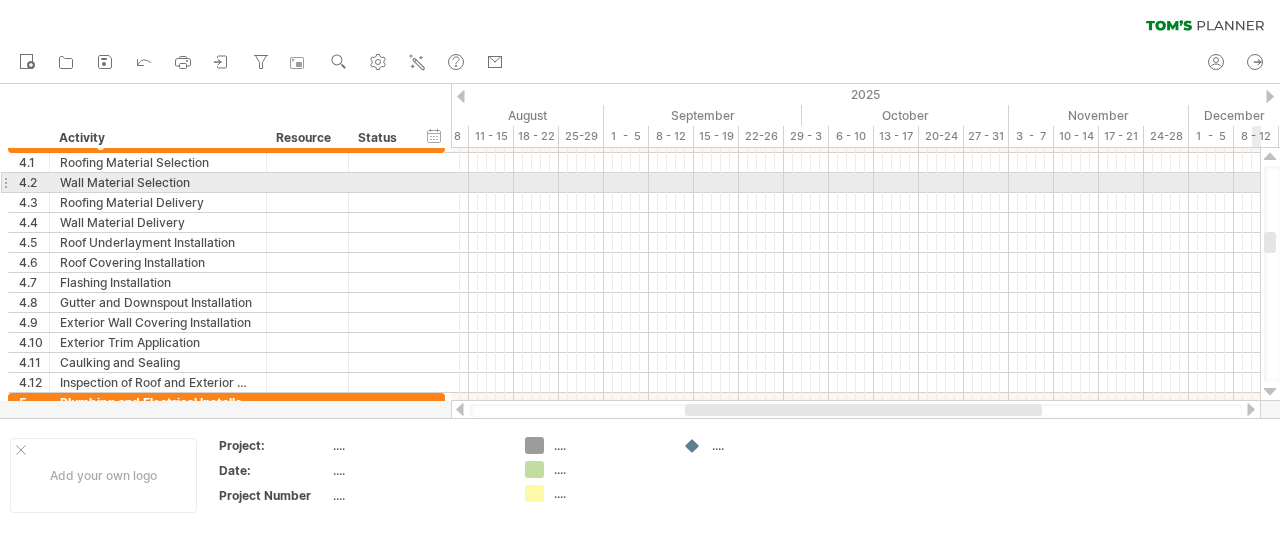 click at bounding box center [1270, 392] 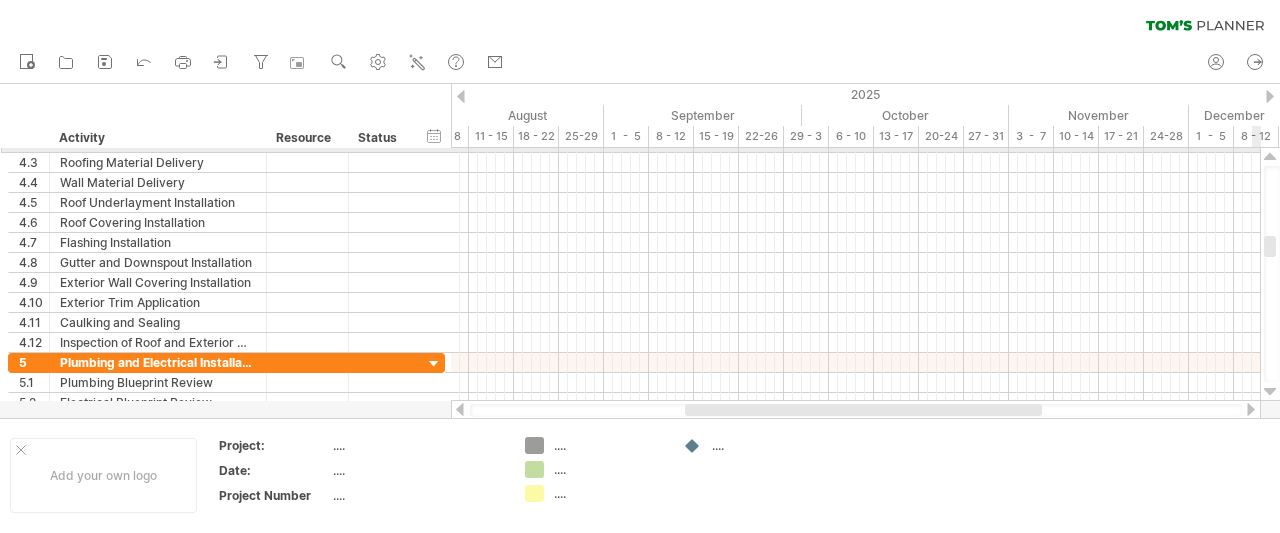 click at bounding box center [1270, 392] 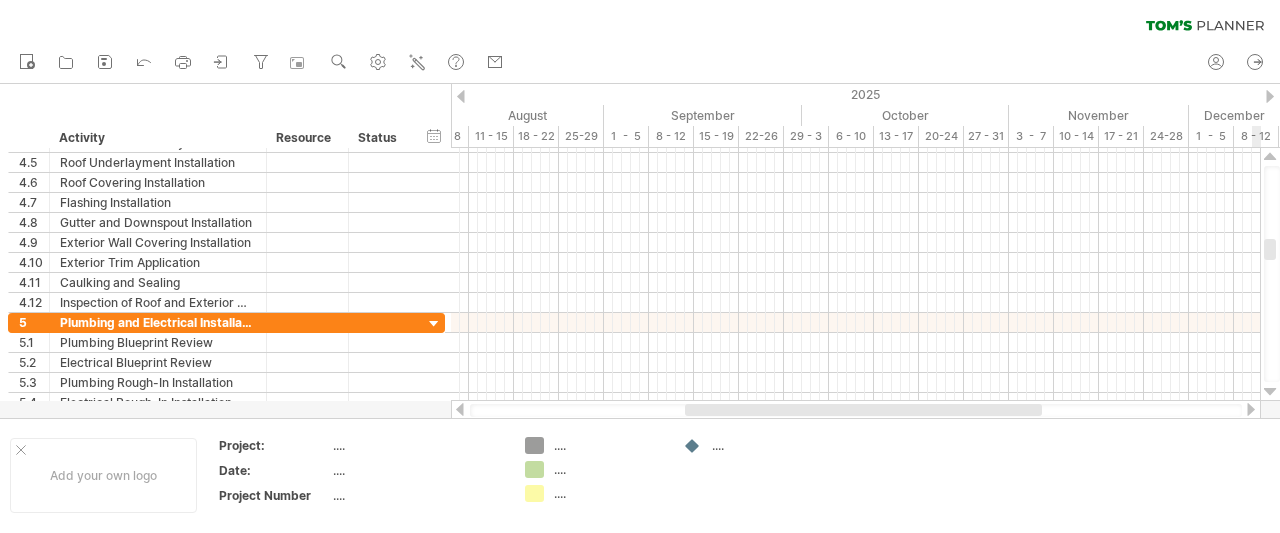 click at bounding box center (1270, 392) 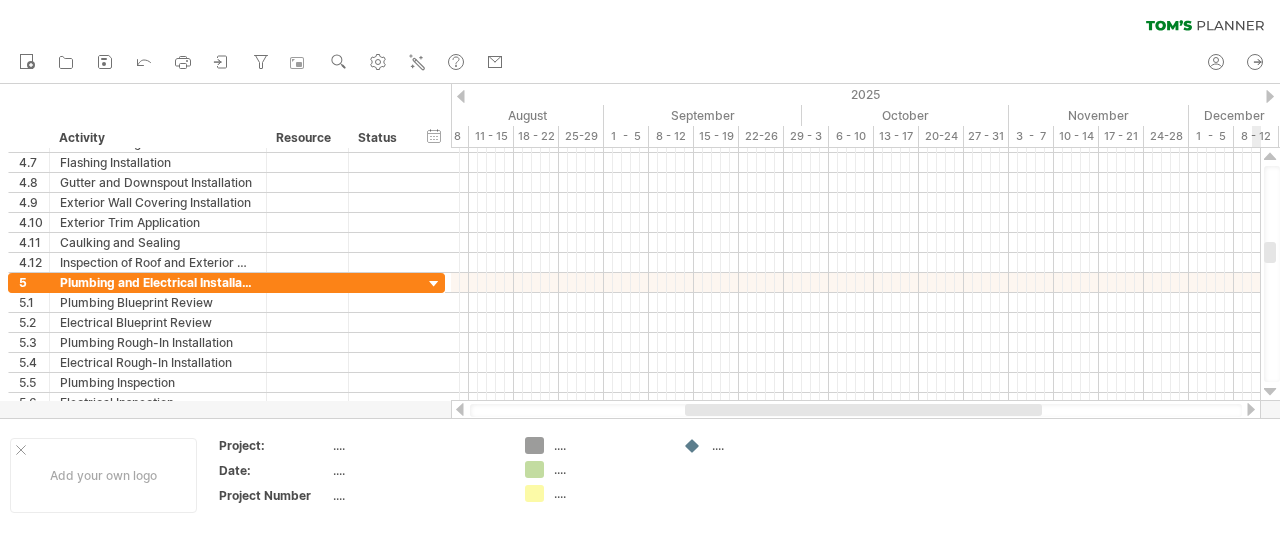 click at bounding box center (1270, 392) 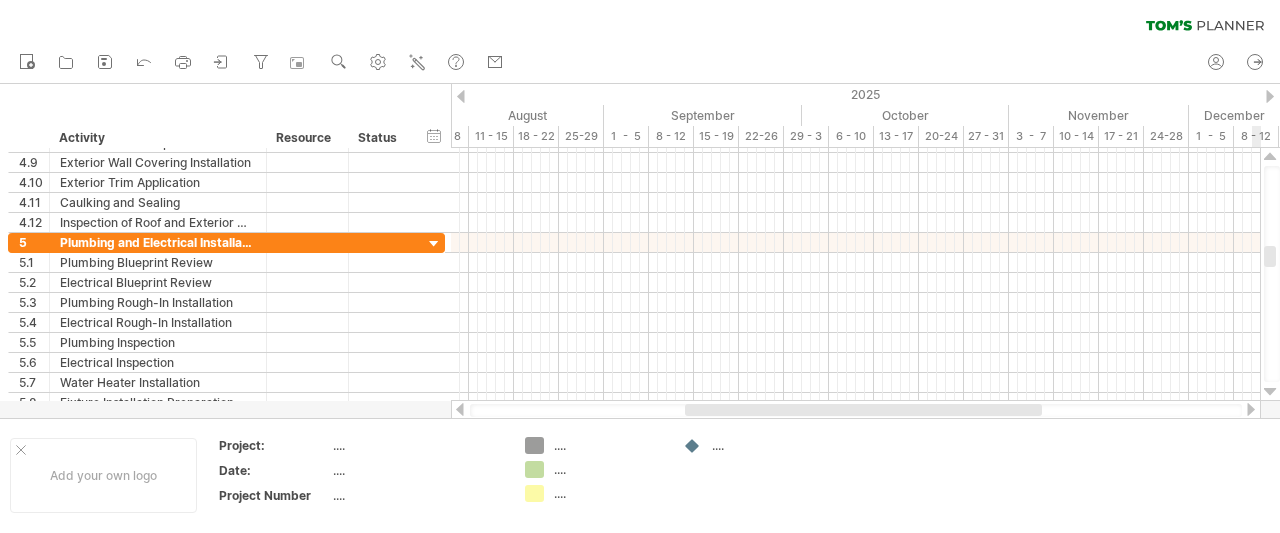 click at bounding box center [1270, 392] 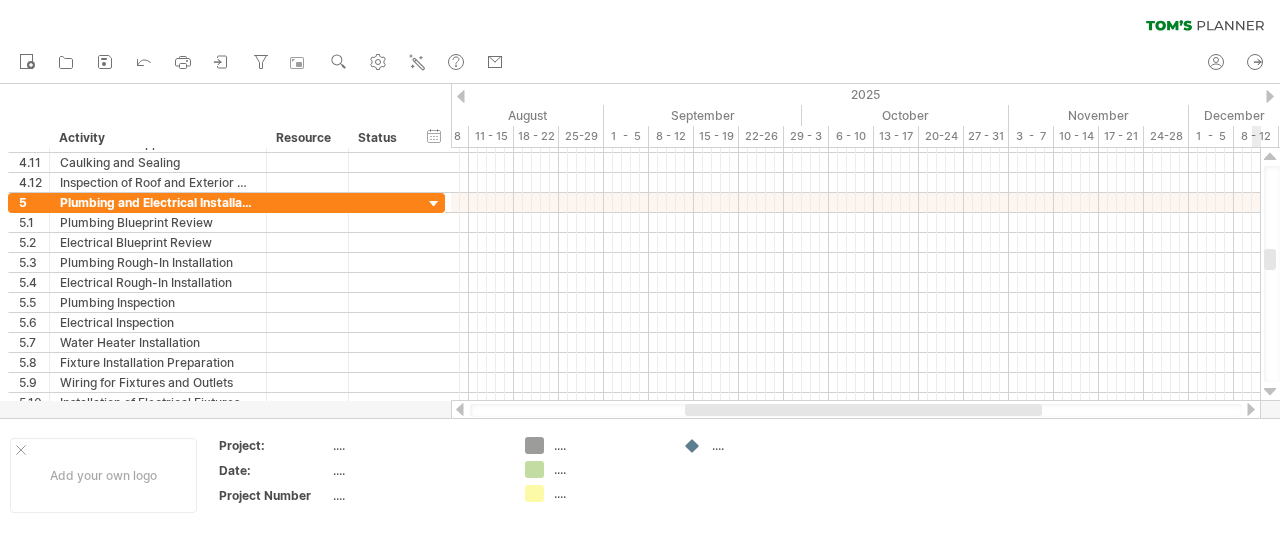 click at bounding box center [1270, 392] 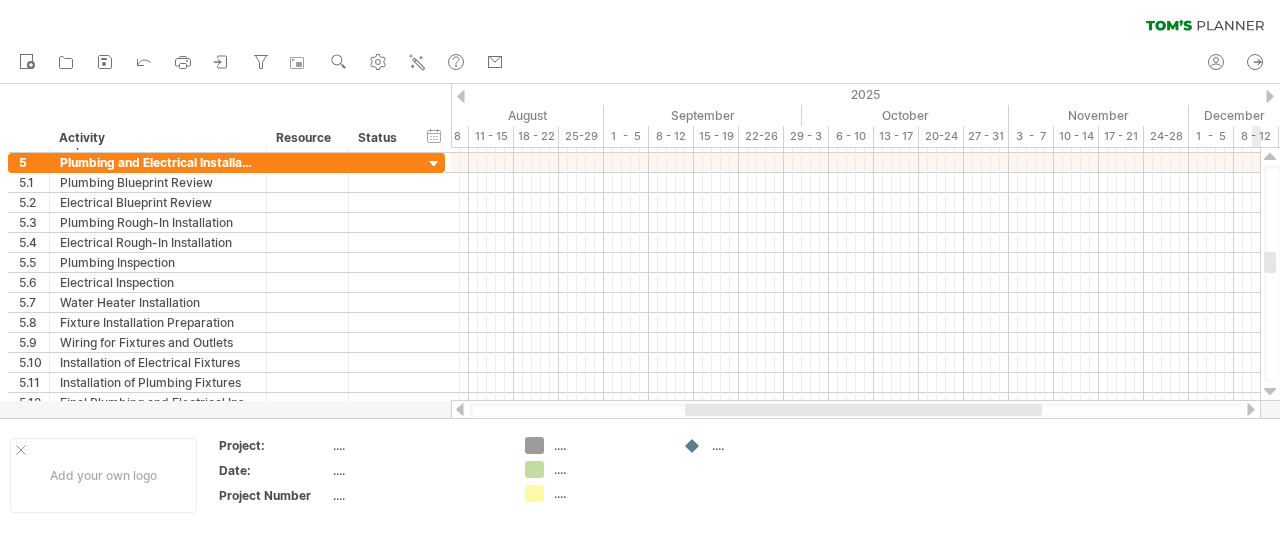 click at bounding box center (1270, 392) 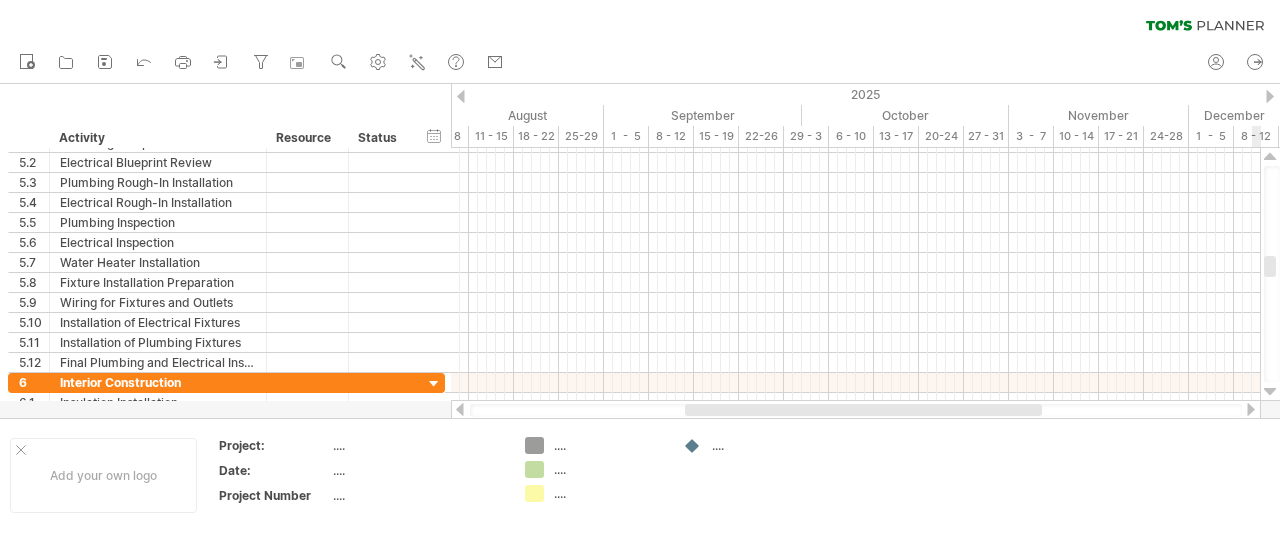 click at bounding box center [1270, 392] 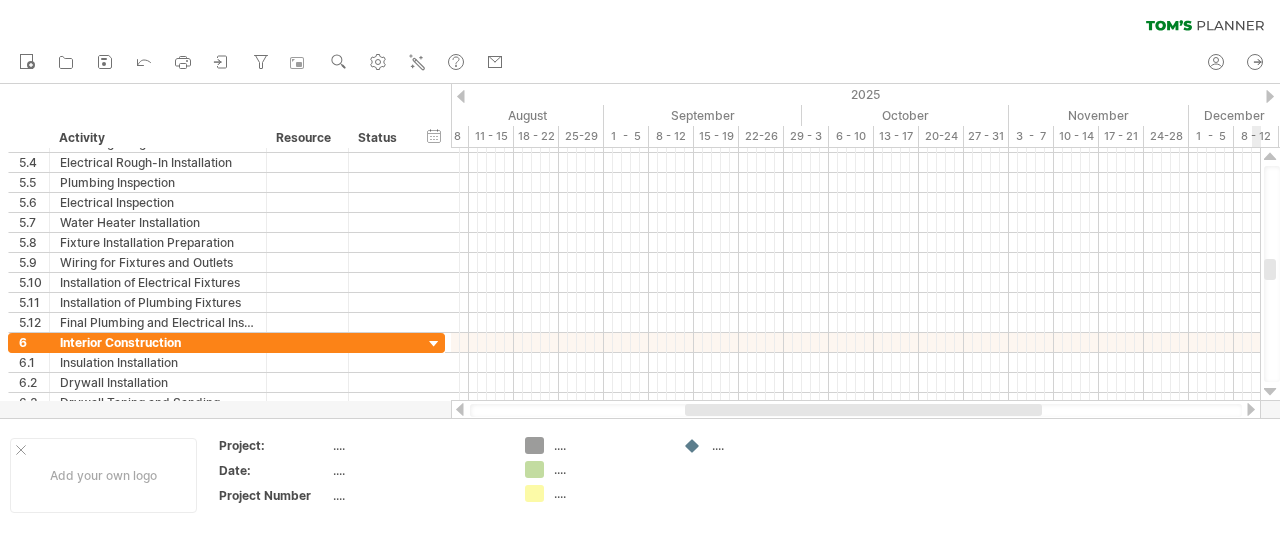 click at bounding box center [1270, 392] 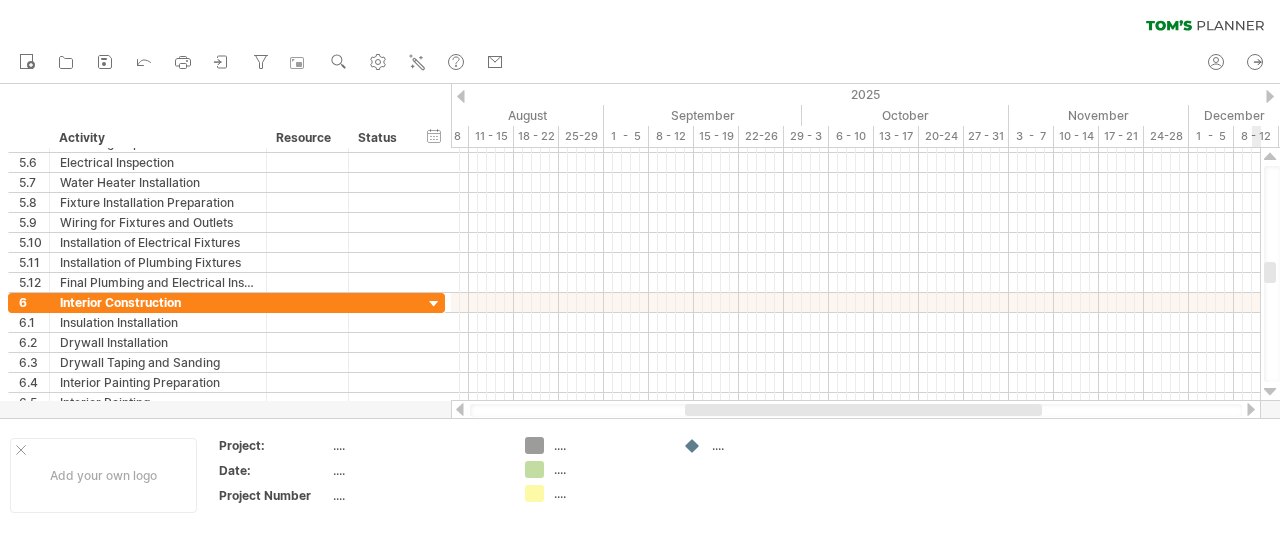 click at bounding box center [1270, 392] 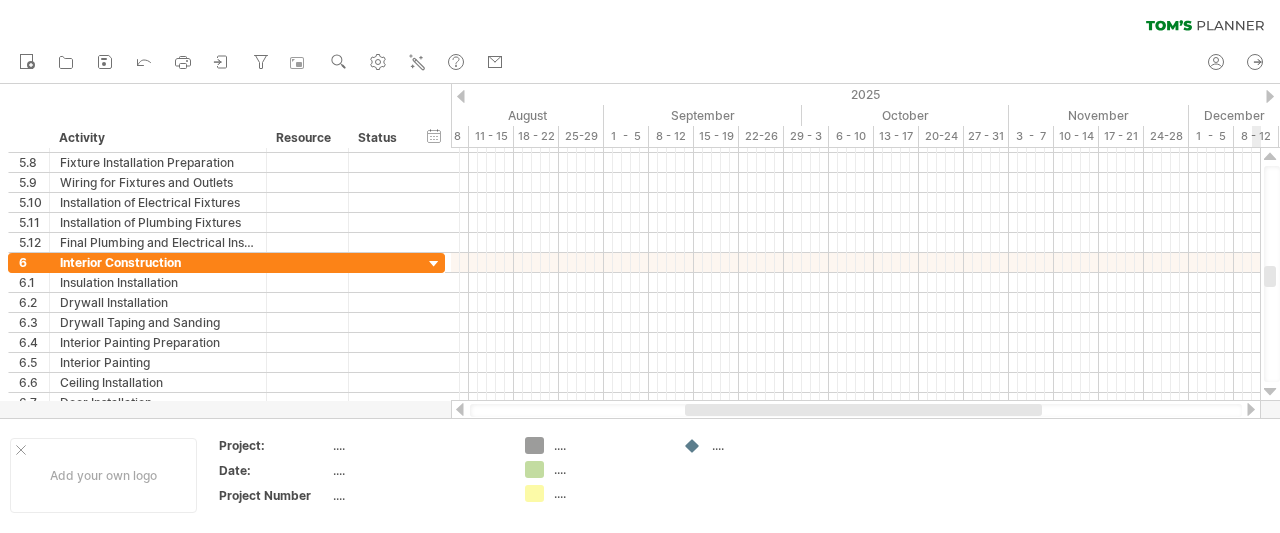 click at bounding box center (1270, 392) 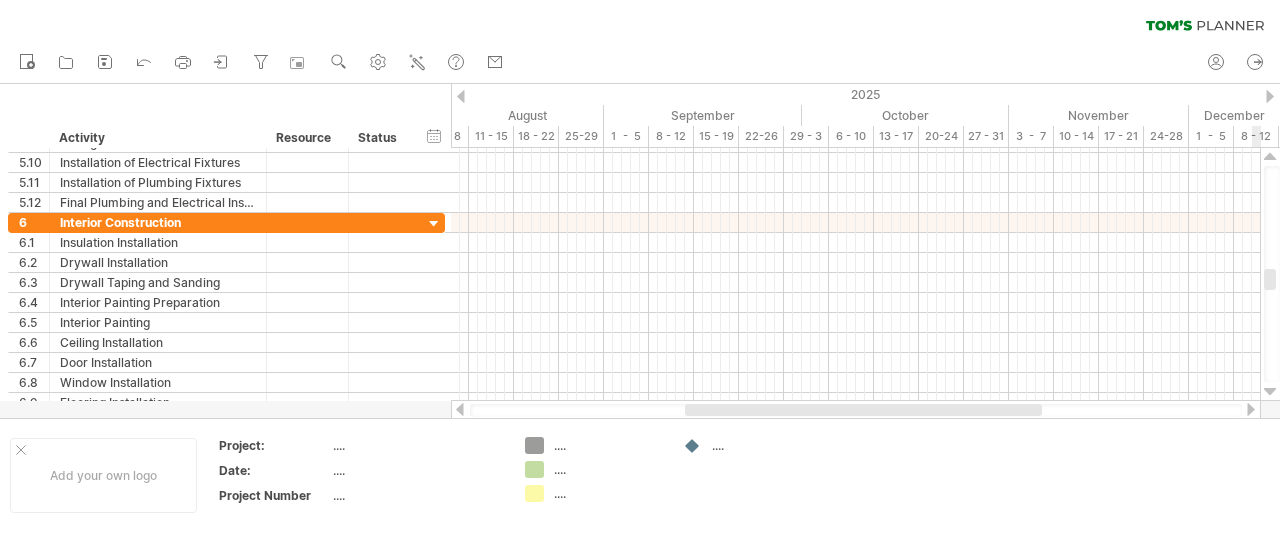 click at bounding box center [1270, 392] 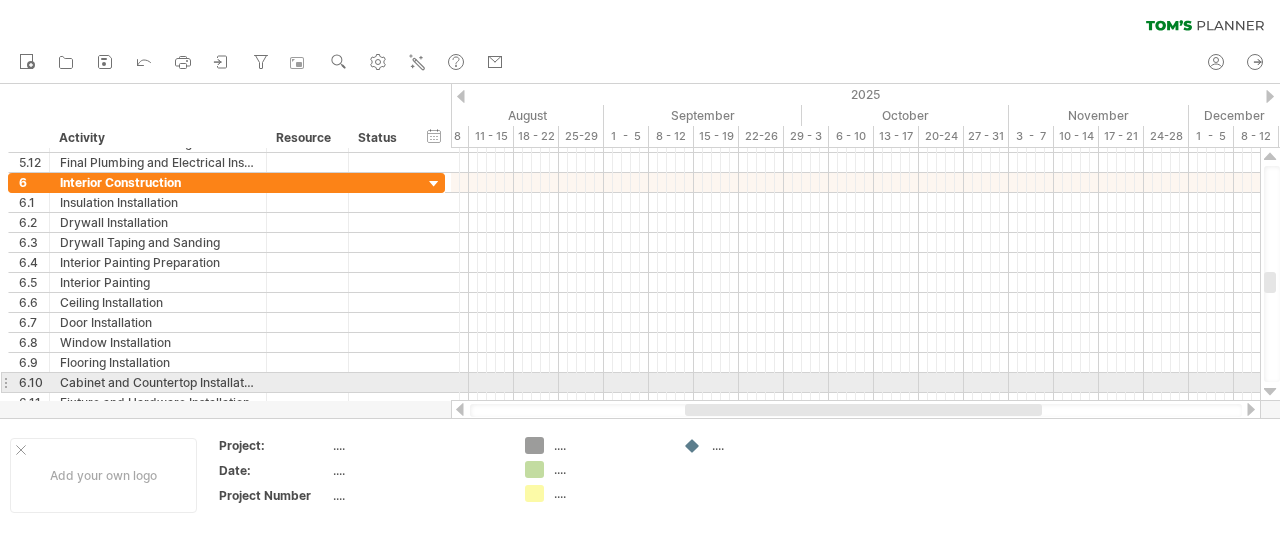 click at bounding box center [1270, 392] 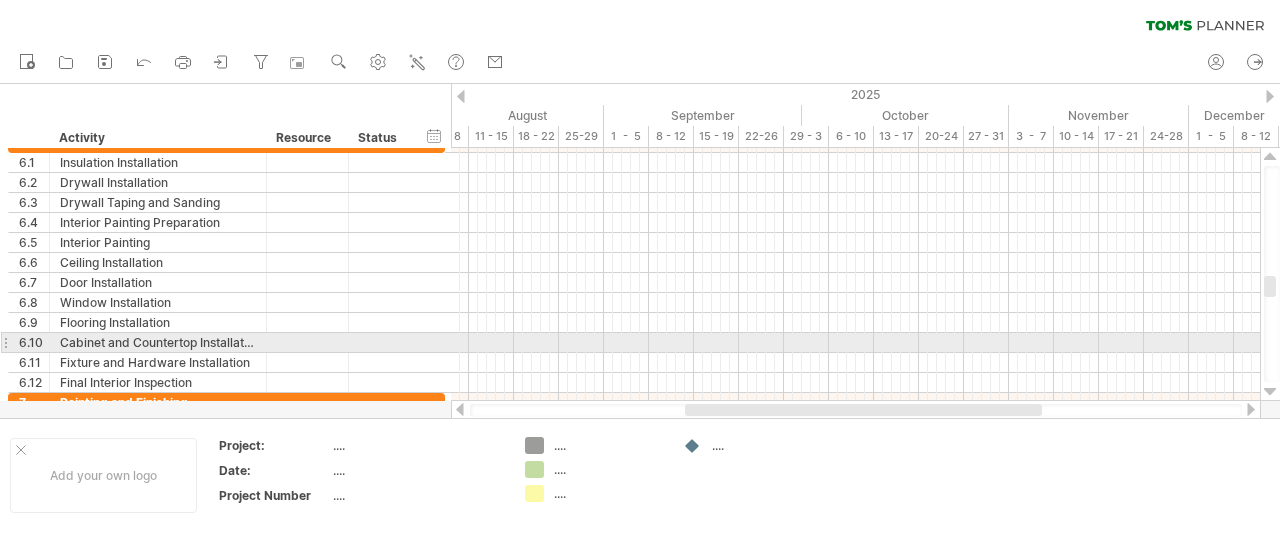 click at bounding box center (1270, 392) 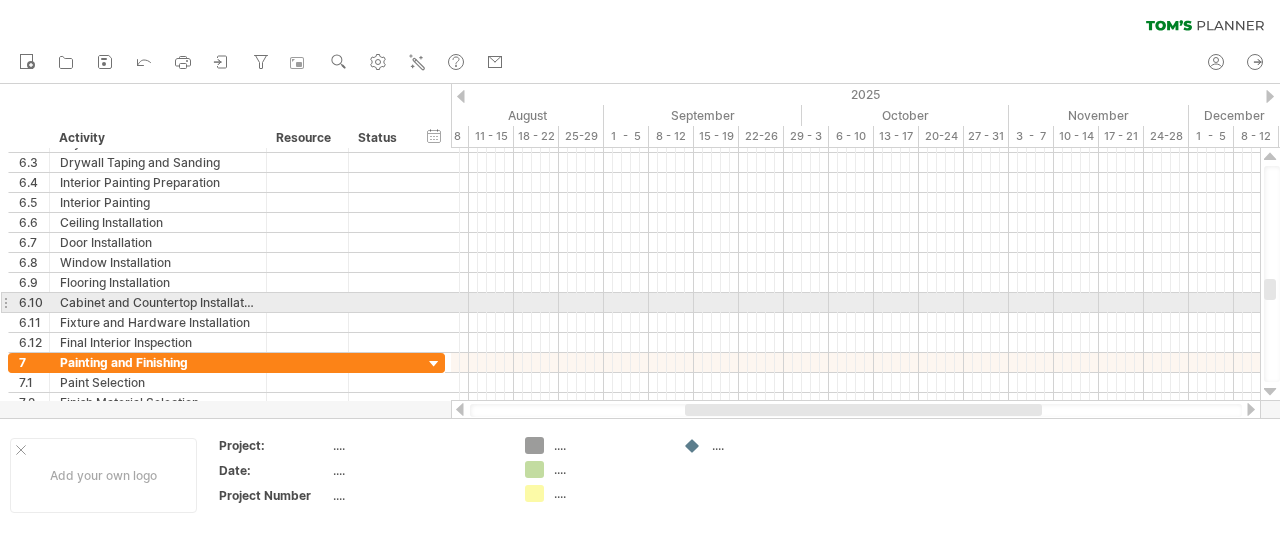 click at bounding box center [1270, 392] 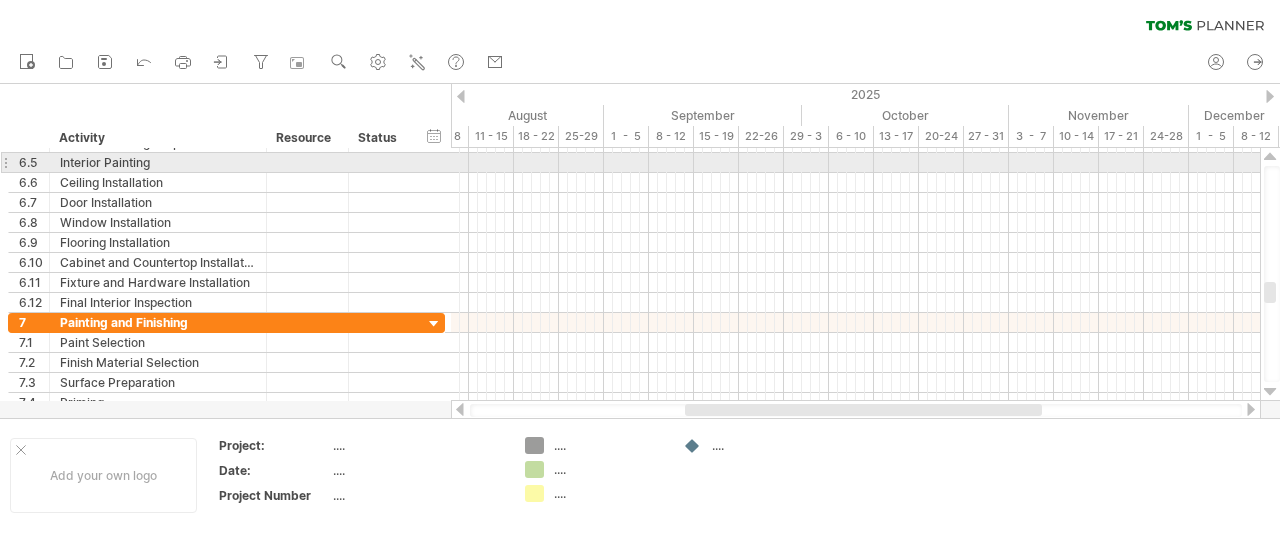 click at bounding box center [1270, 157] 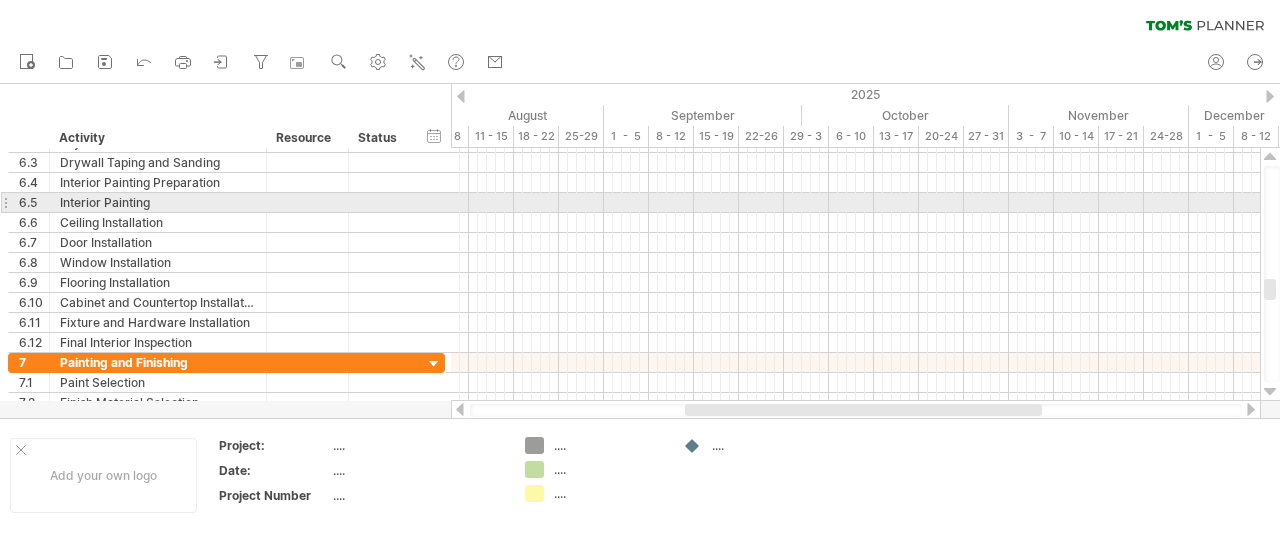 click at bounding box center (1270, 157) 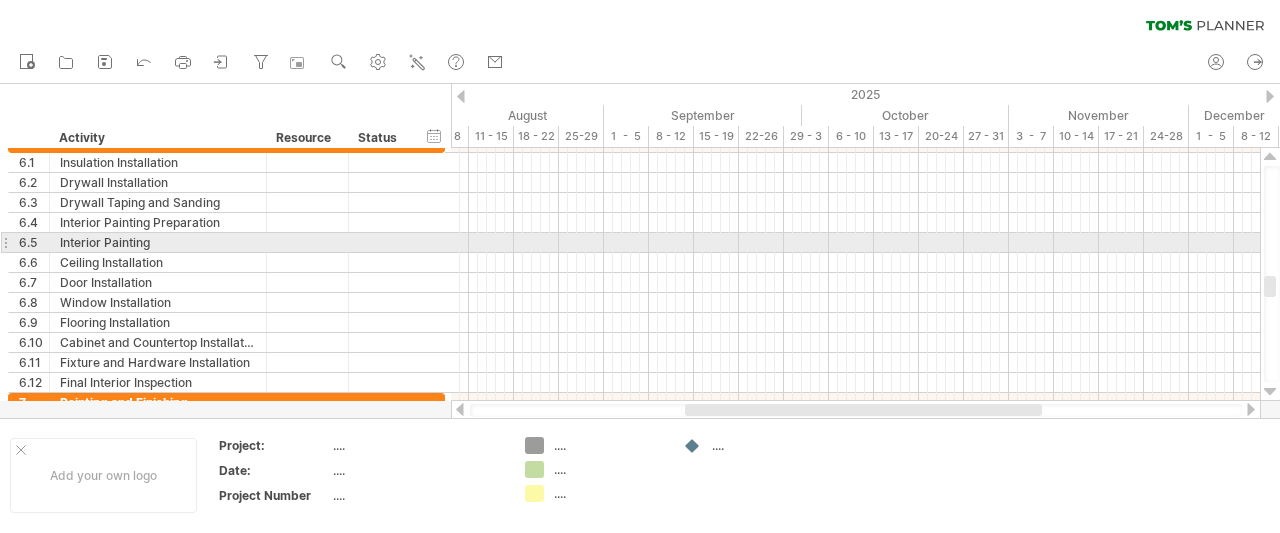 click at bounding box center (1270, 157) 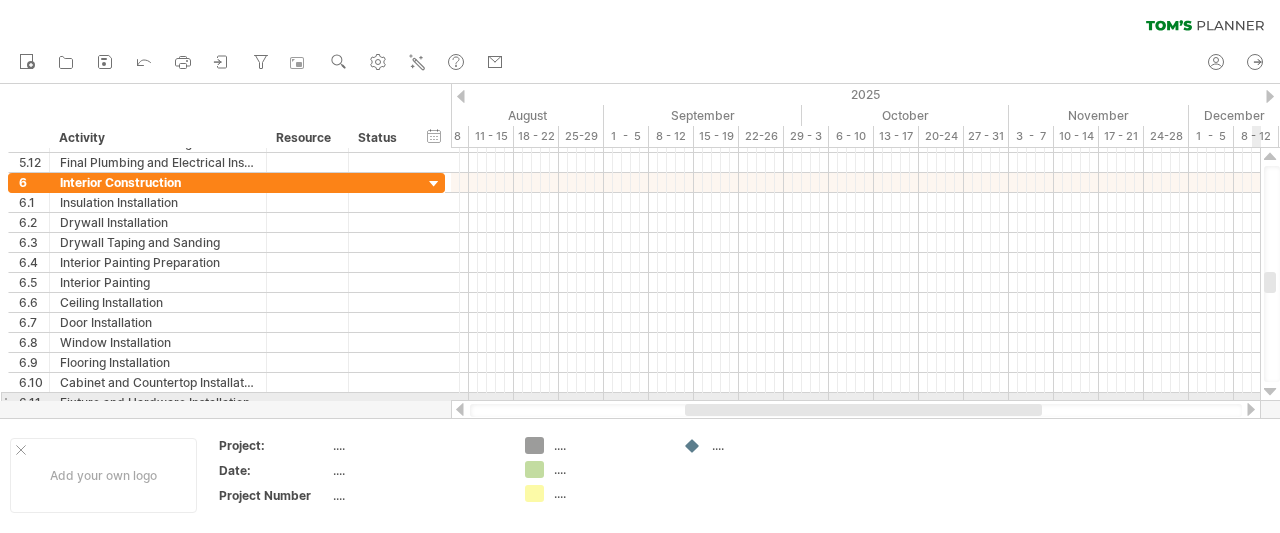 click at bounding box center (1270, 392) 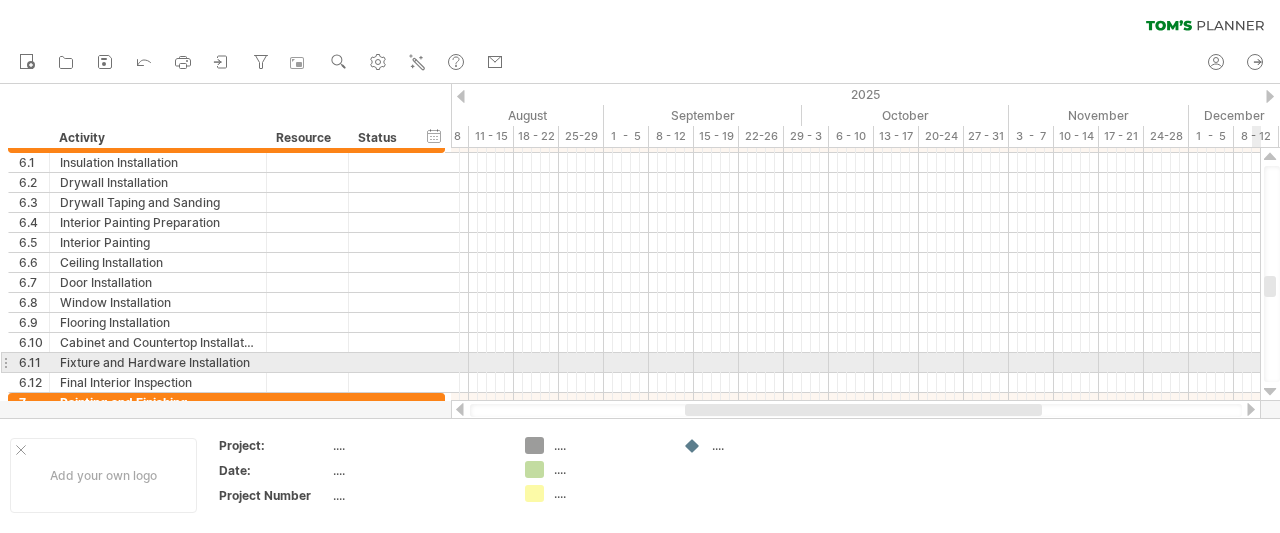 click at bounding box center [1270, 392] 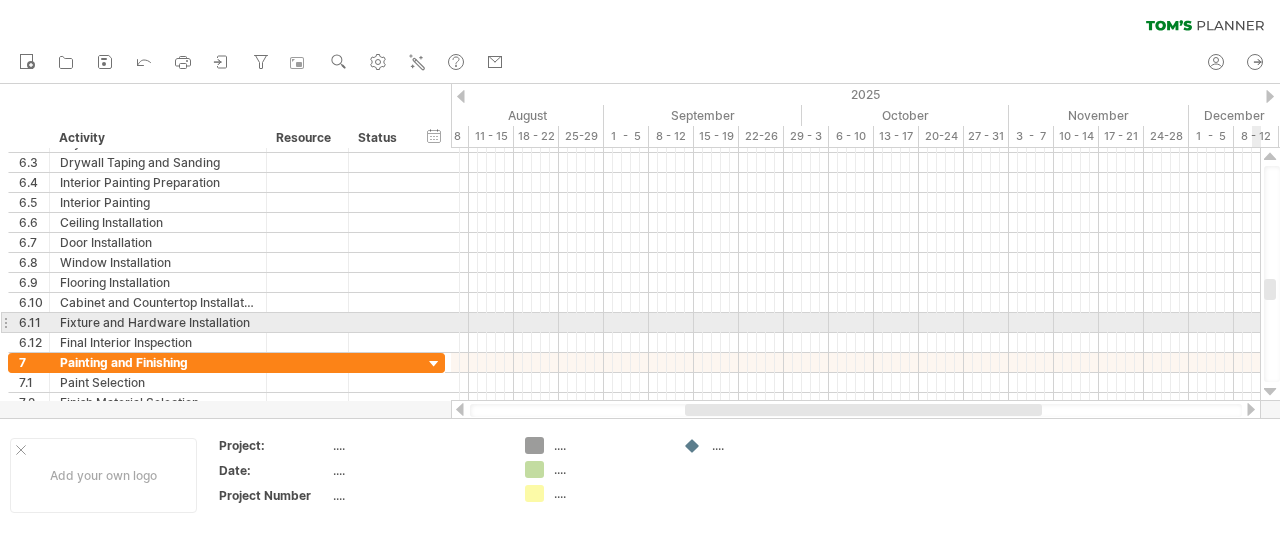 click at bounding box center (1270, 392) 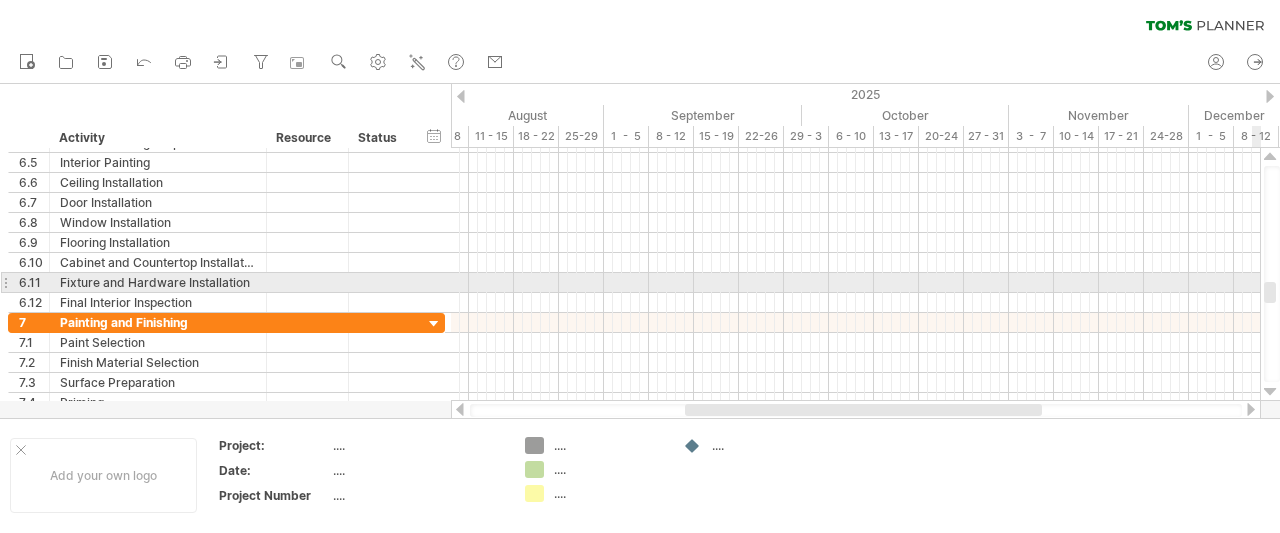 click at bounding box center [1270, 392] 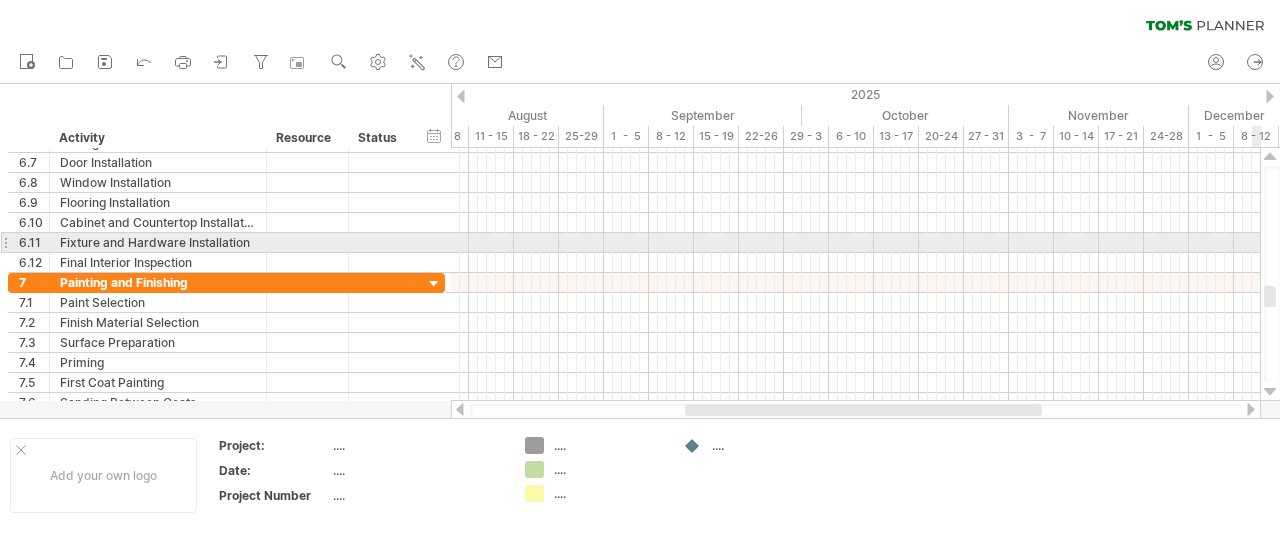 click at bounding box center (1270, 392) 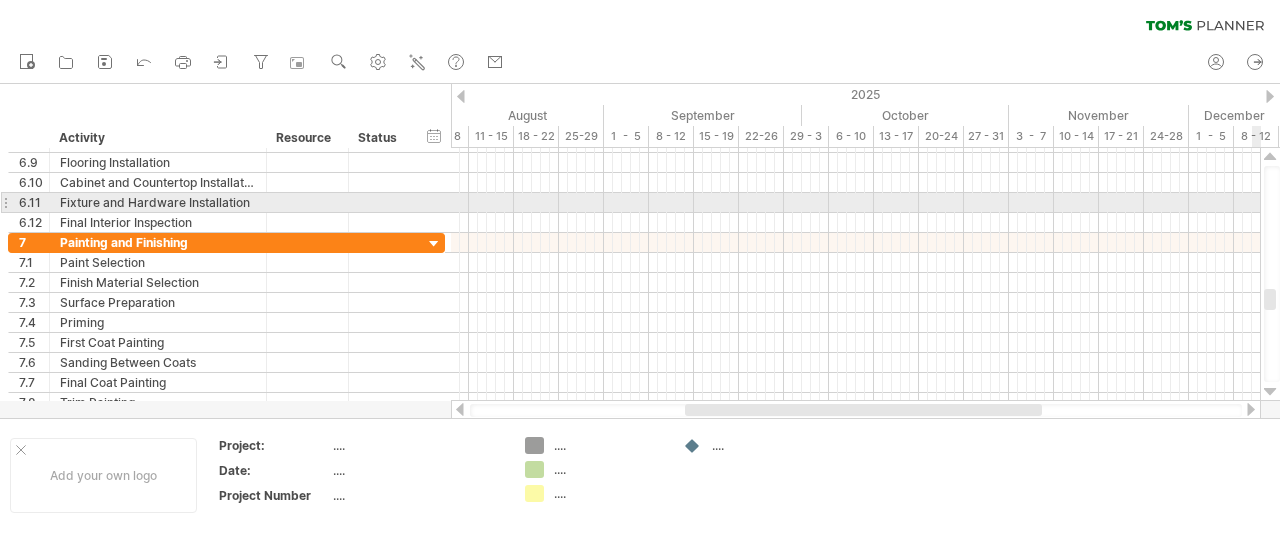 click at bounding box center (1270, 392) 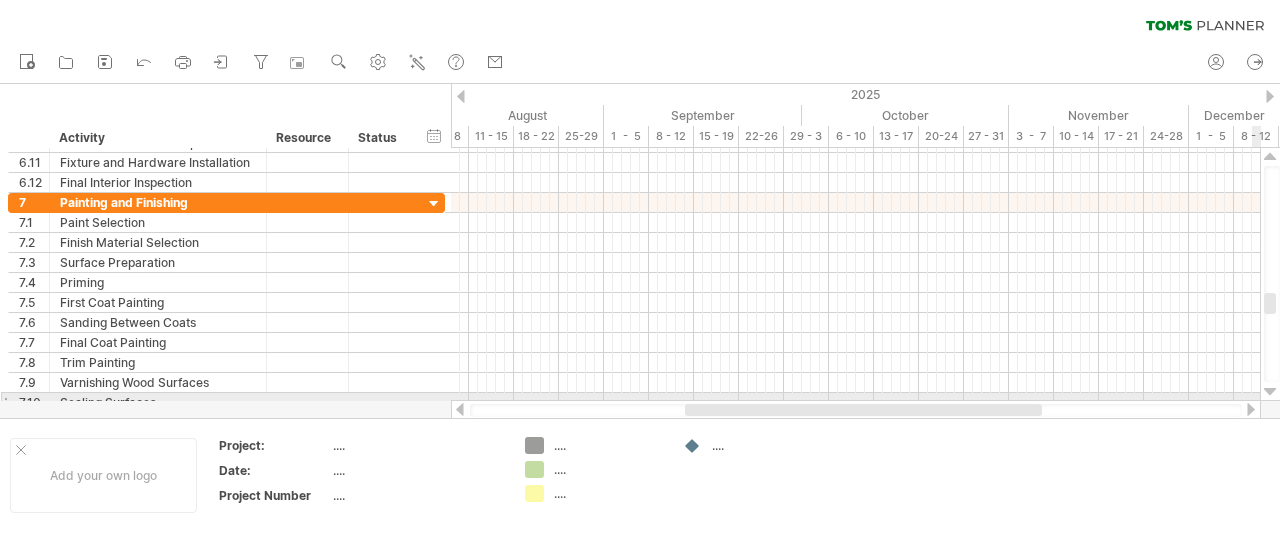 click at bounding box center (1270, 392) 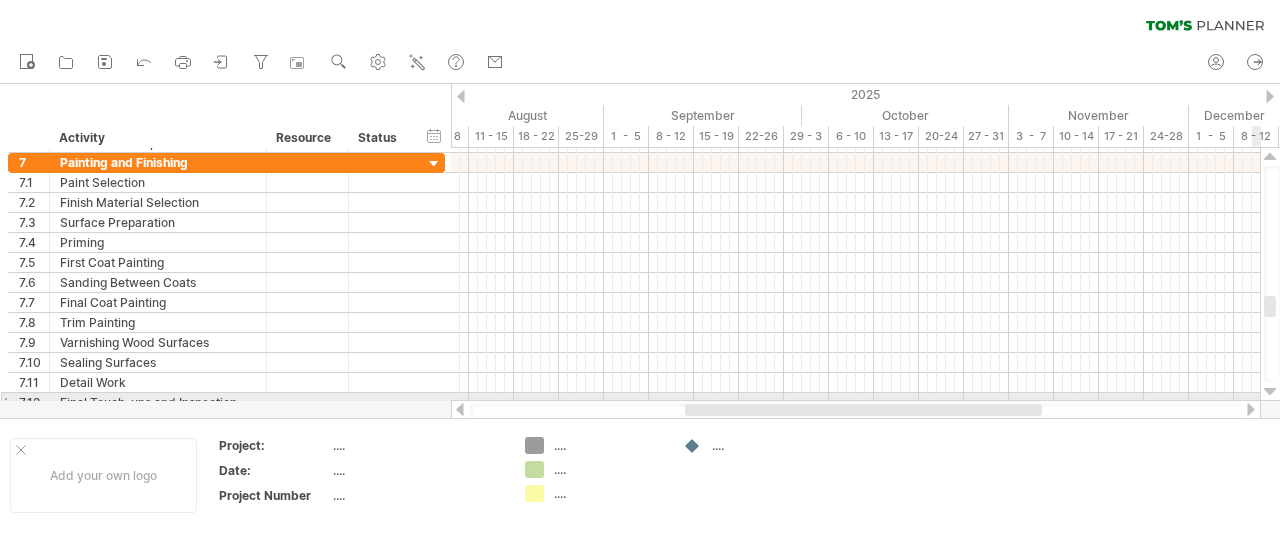 click at bounding box center (1270, 392) 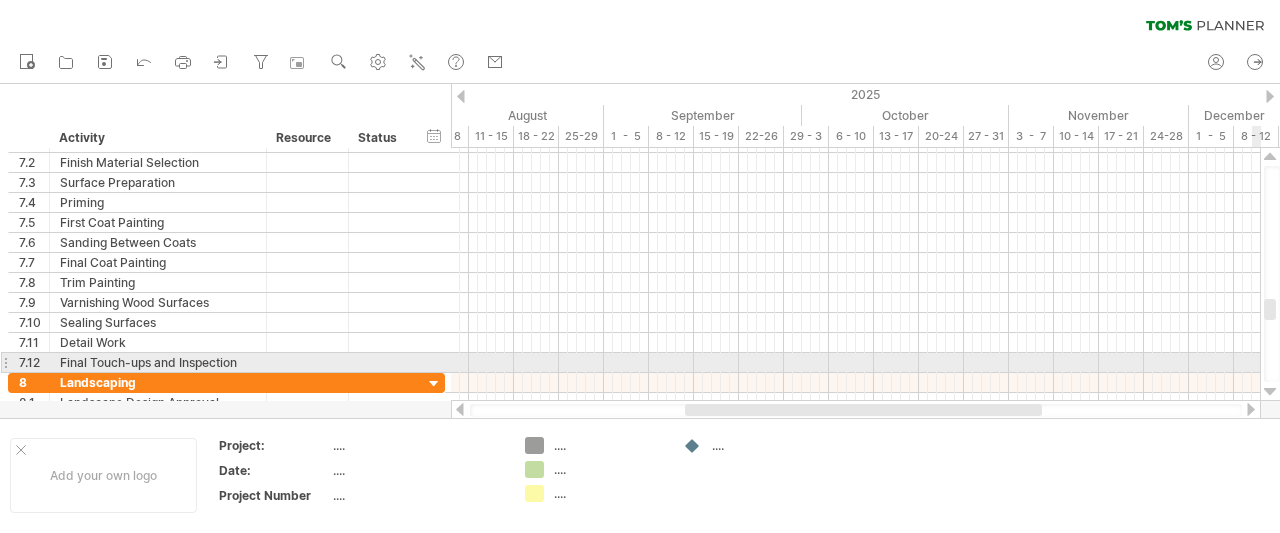 click at bounding box center (1270, 392) 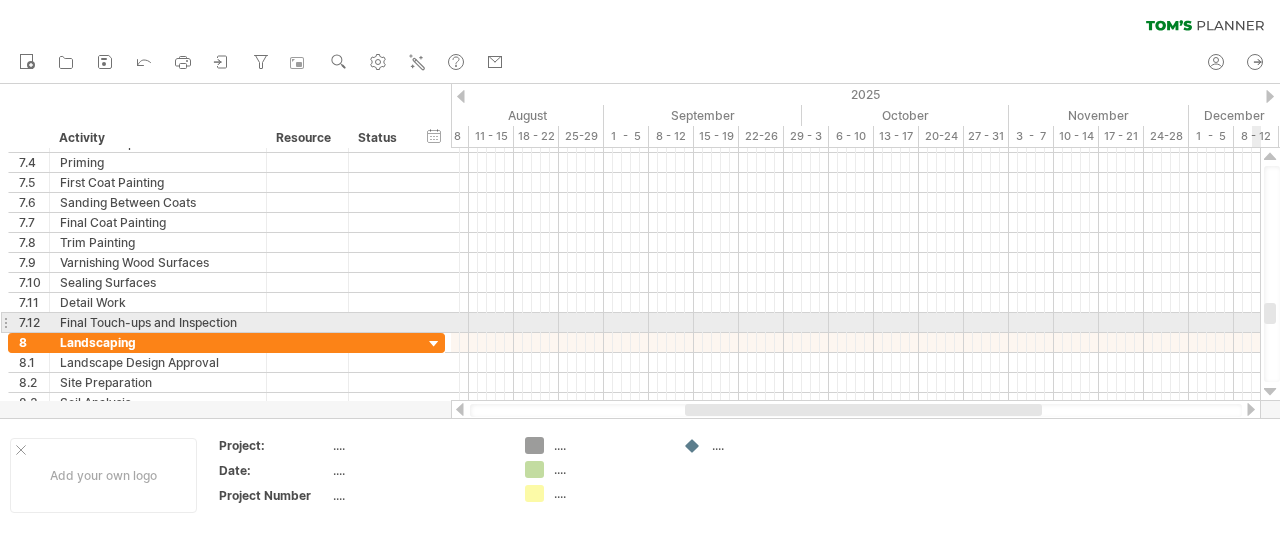 click at bounding box center (1270, 392) 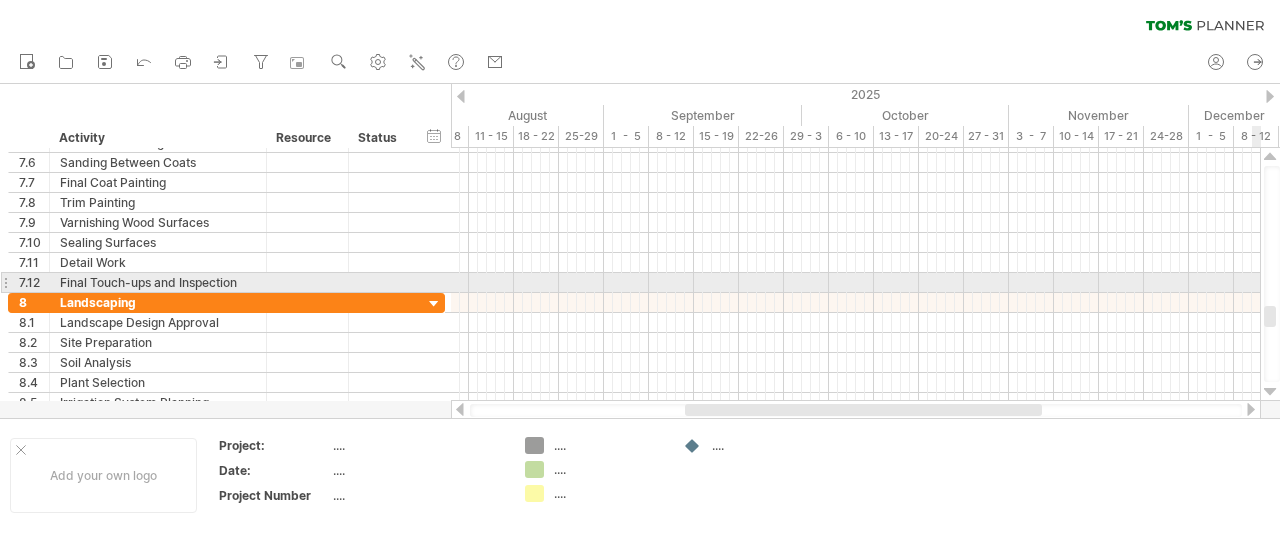 click at bounding box center (1270, 392) 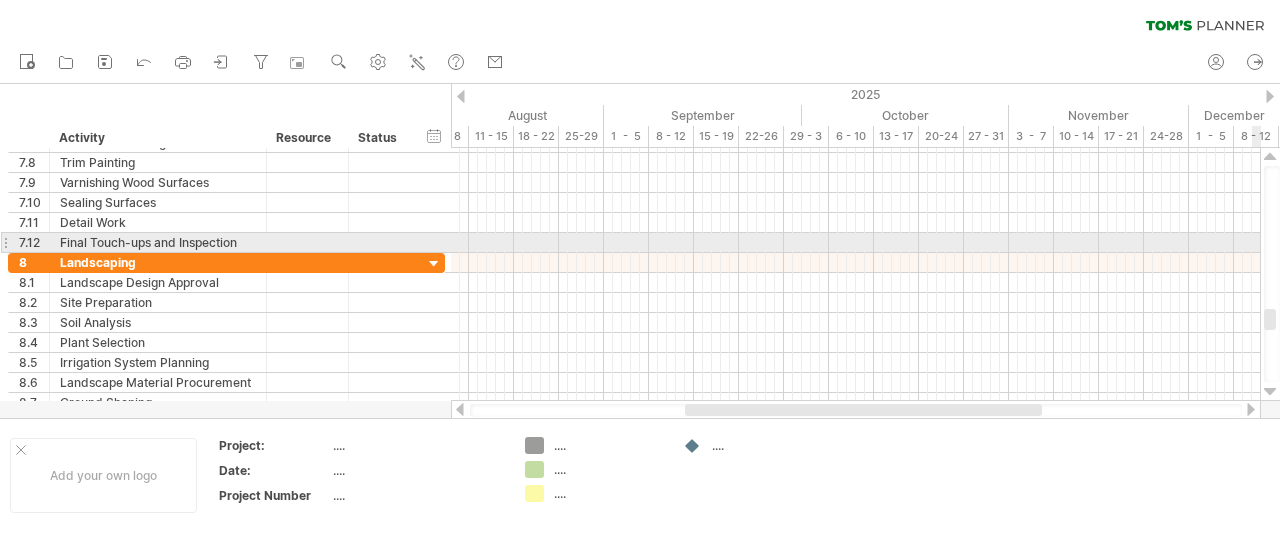 click at bounding box center (1270, 392) 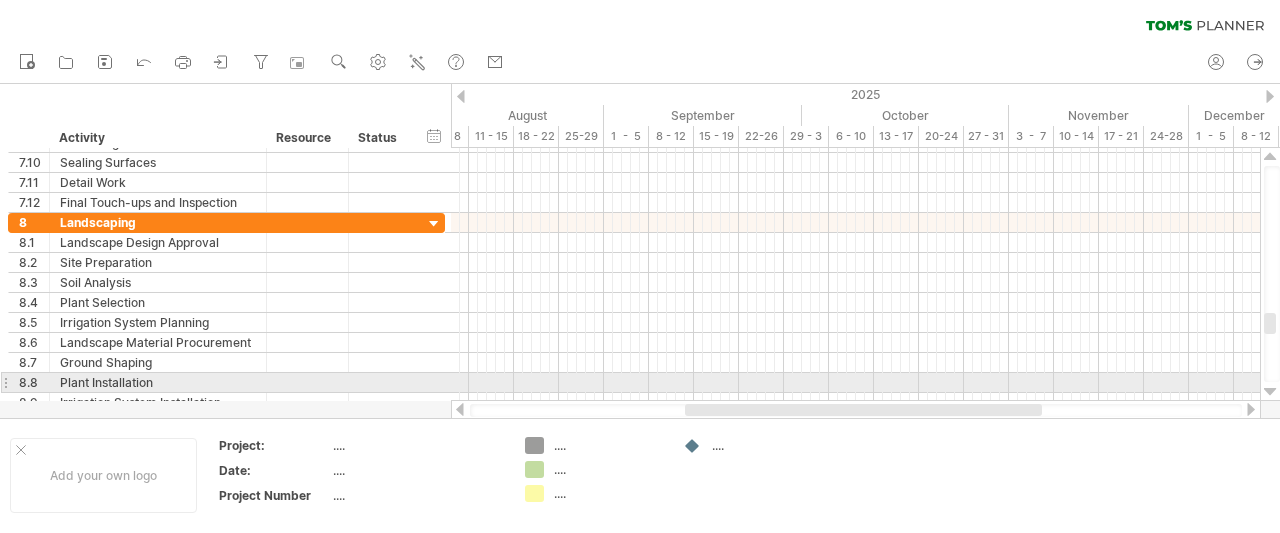 click at bounding box center [1270, 392] 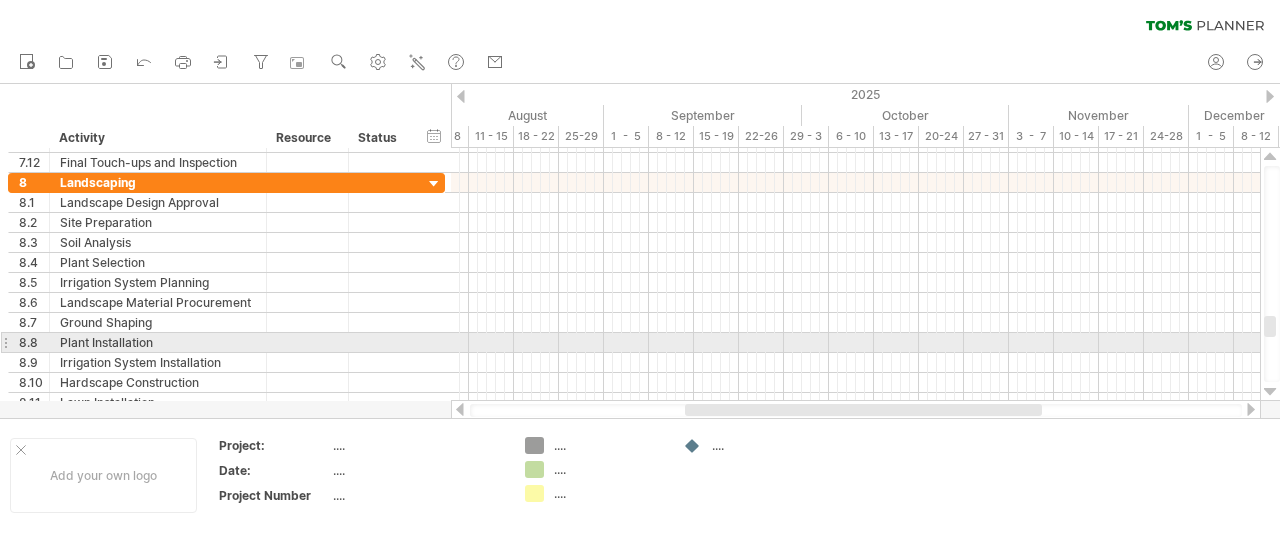 click at bounding box center (1270, 392) 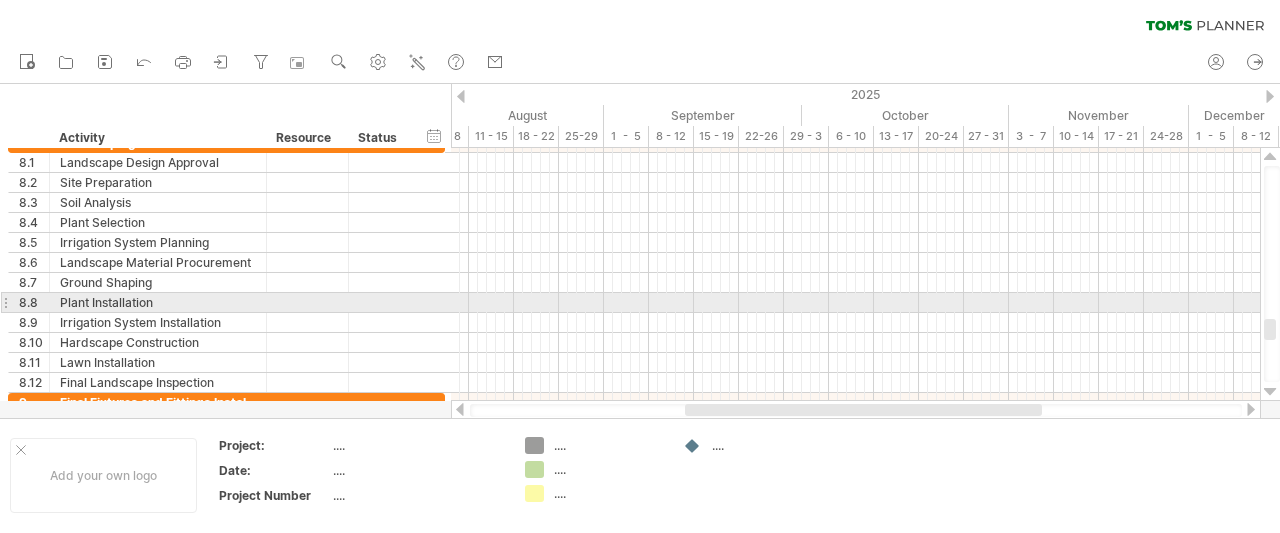 click at bounding box center [1270, 392] 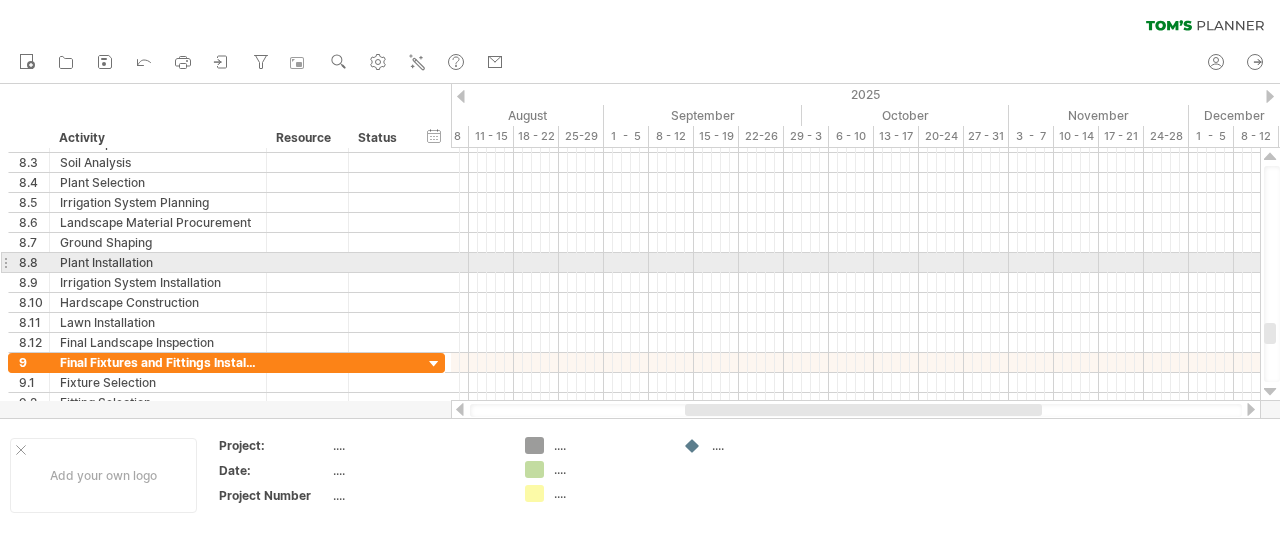 click at bounding box center (1270, 392) 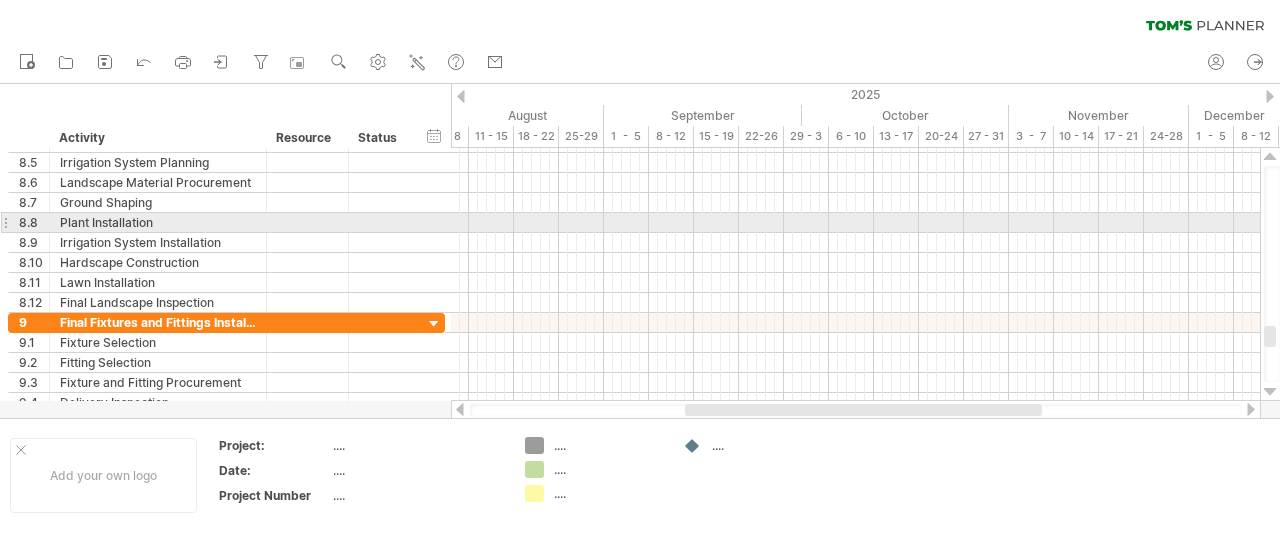 click at bounding box center (1270, 392) 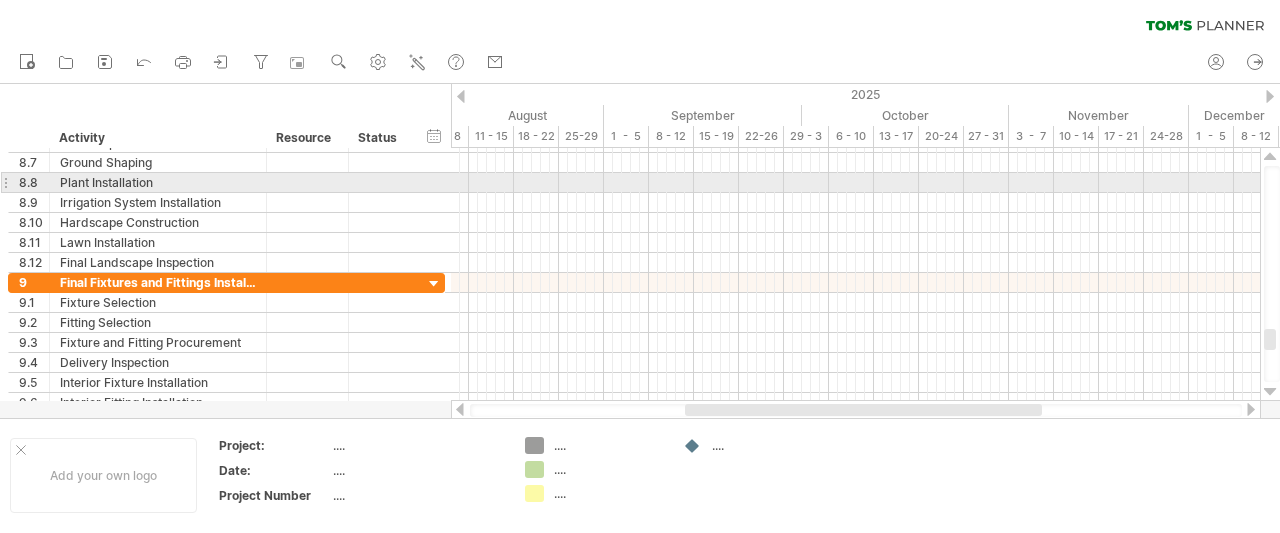 click at bounding box center [1270, 392] 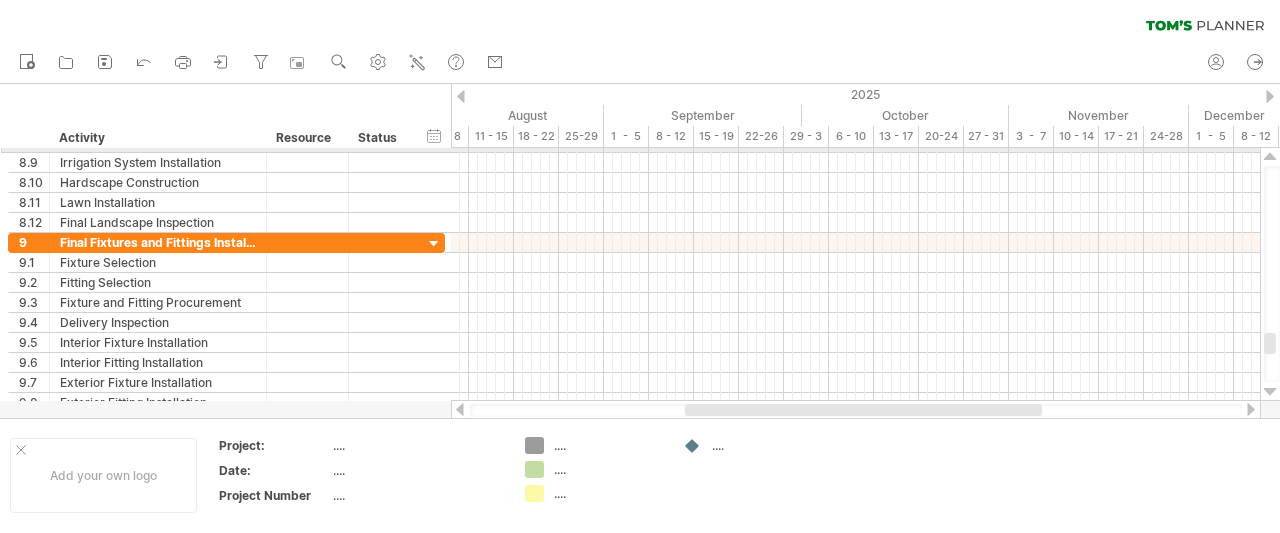click at bounding box center (1270, 392) 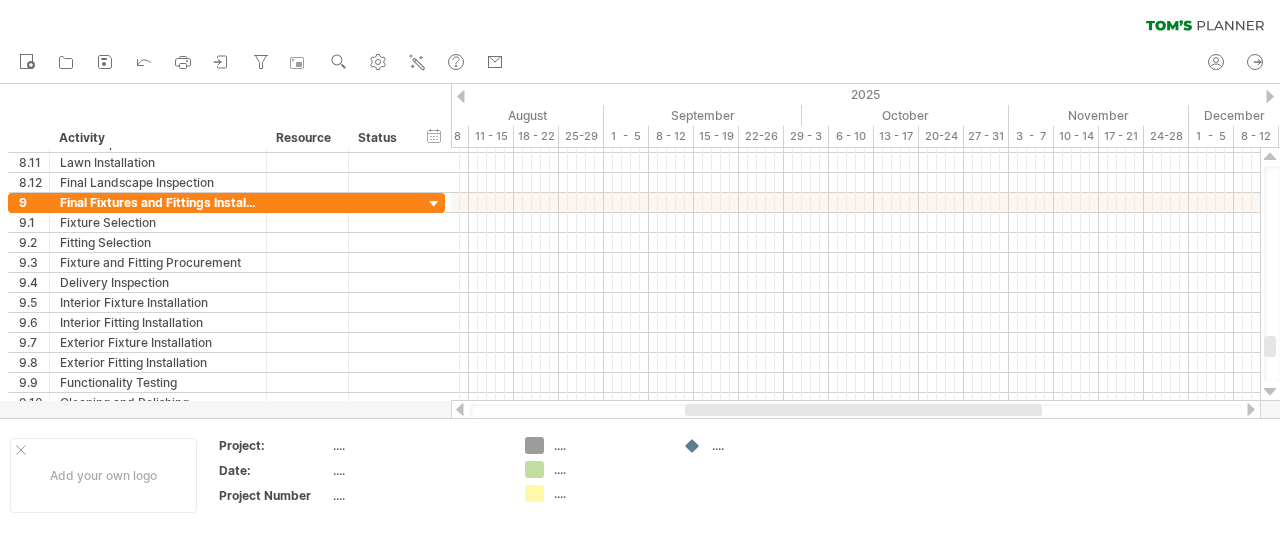 click at bounding box center [1270, 392] 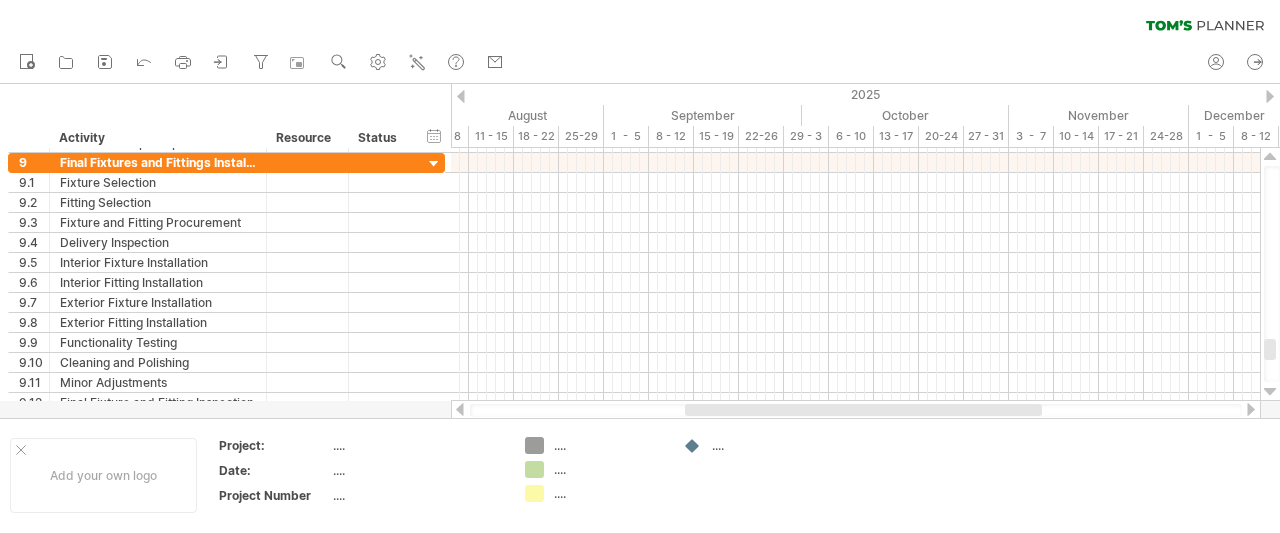 click at bounding box center [1270, 392] 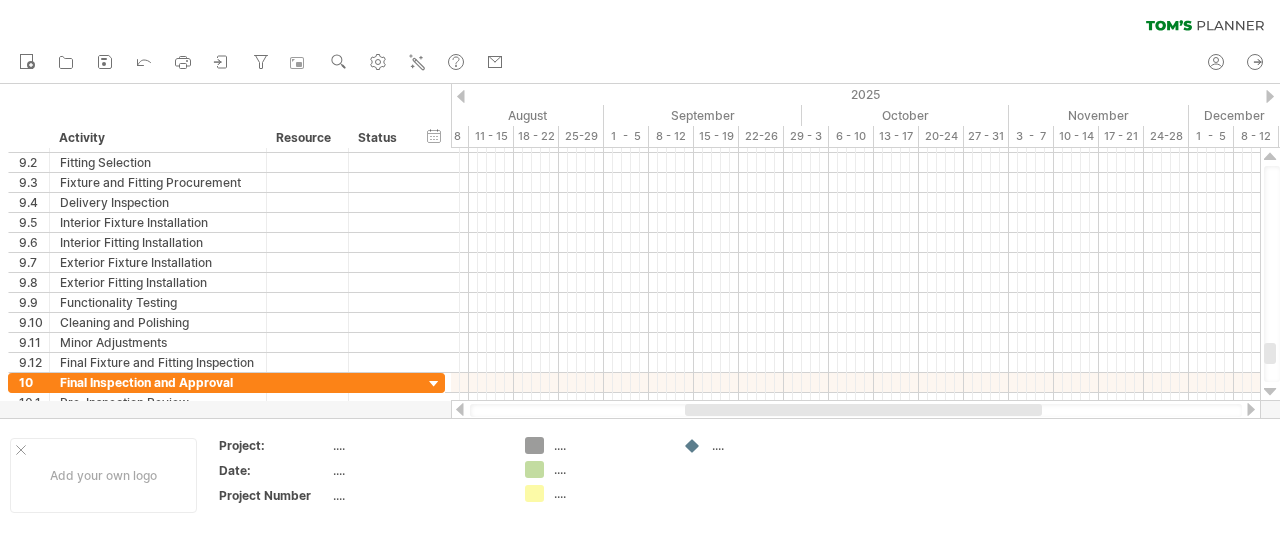click at bounding box center [1270, 392] 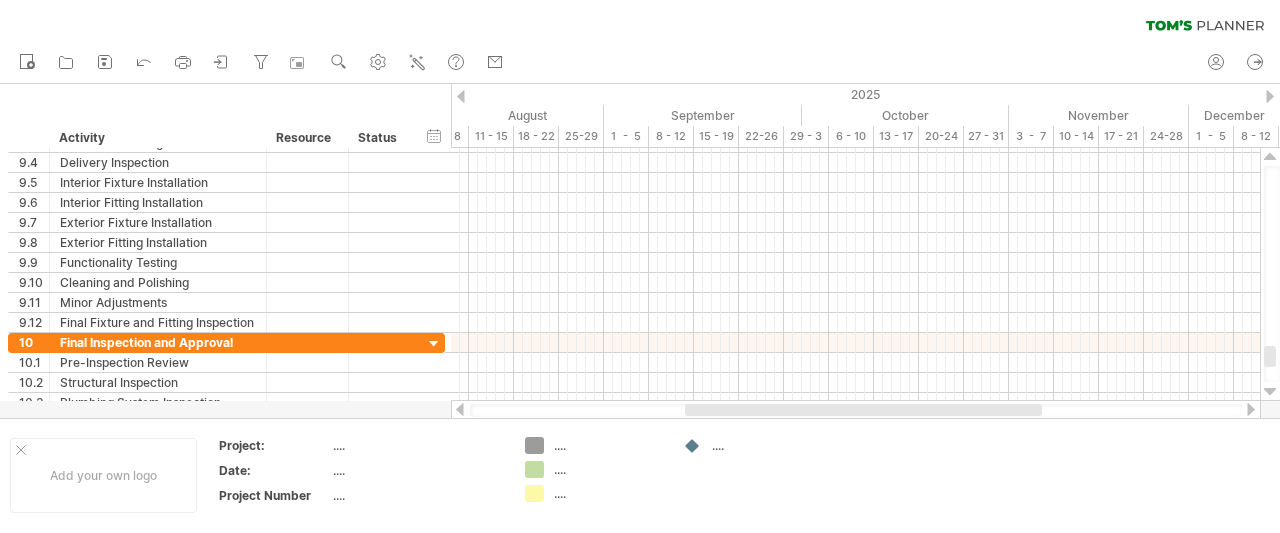 click at bounding box center (1270, 392) 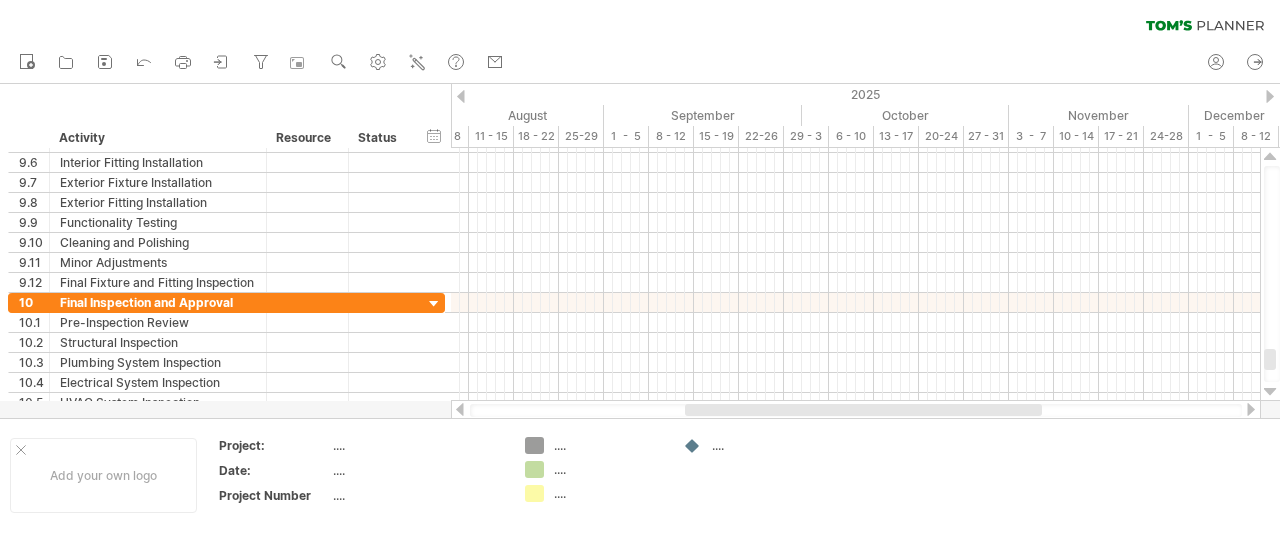 click at bounding box center (1270, 392) 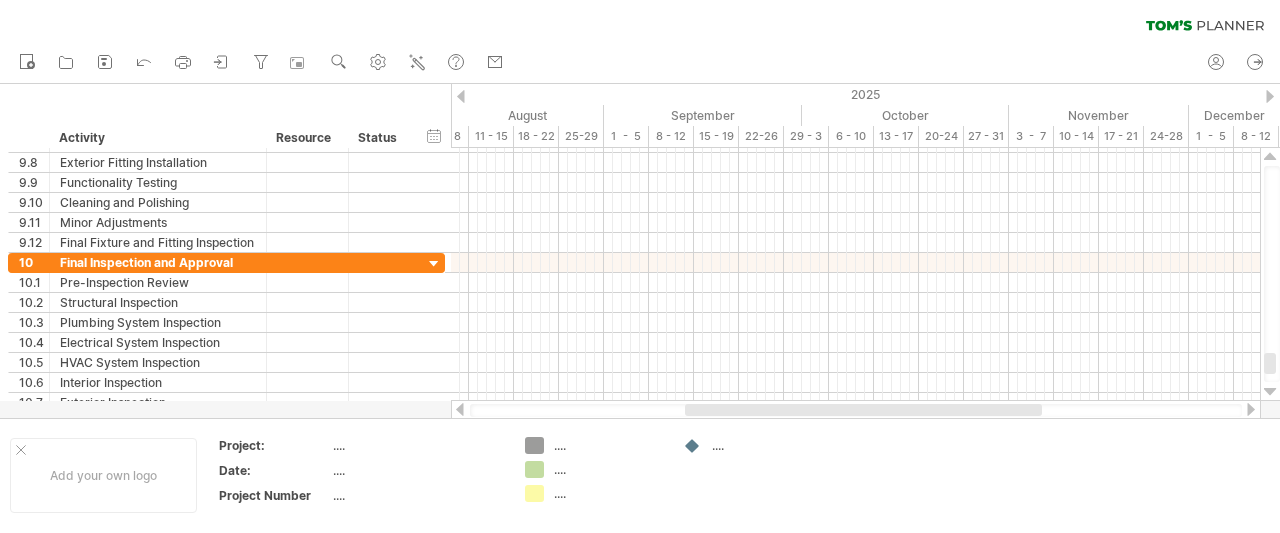 click at bounding box center [1270, 392] 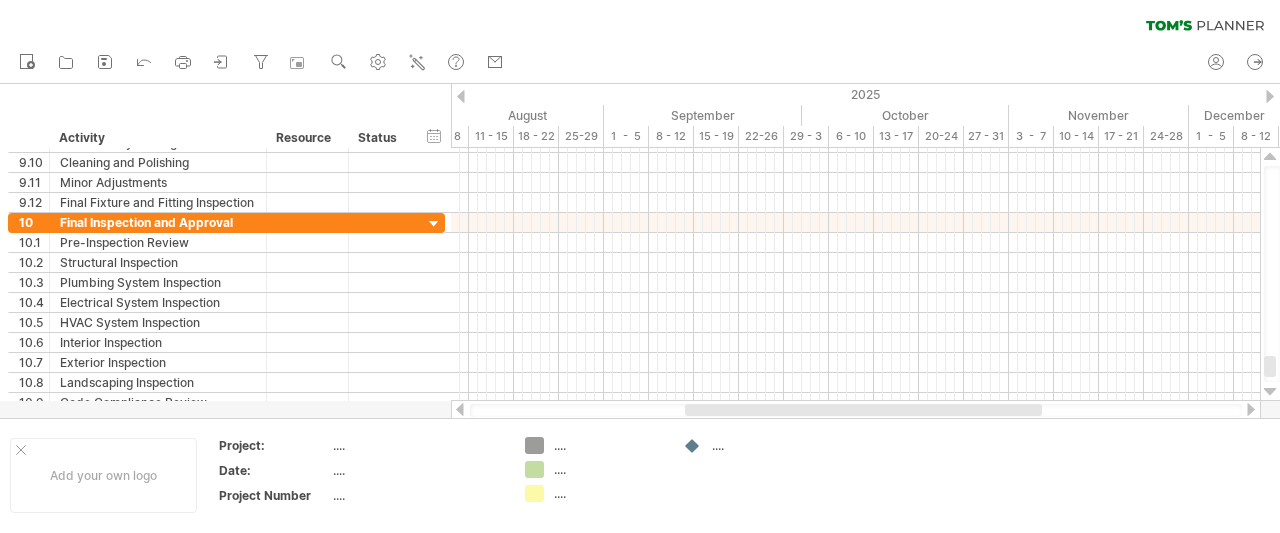 click at bounding box center [1270, 392] 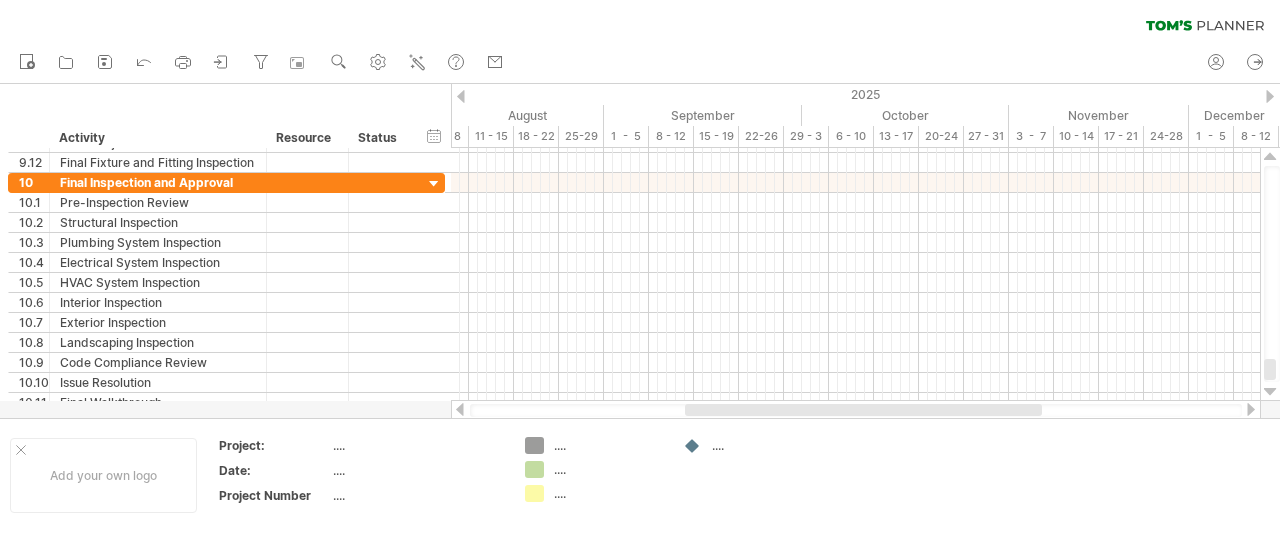 click at bounding box center (1270, 392) 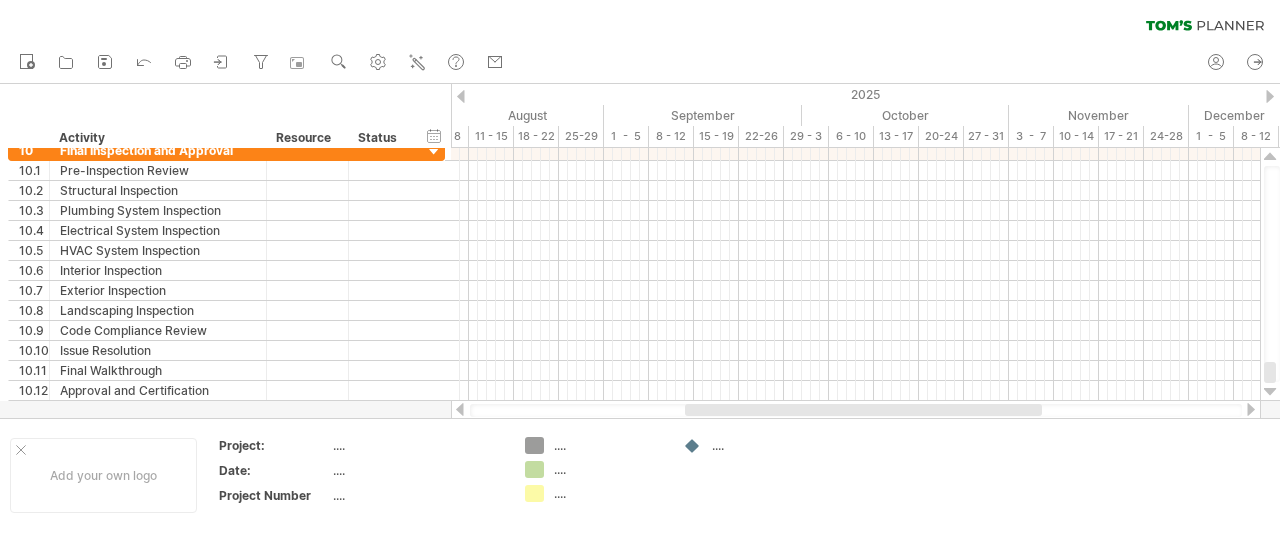click at bounding box center (1270, 392) 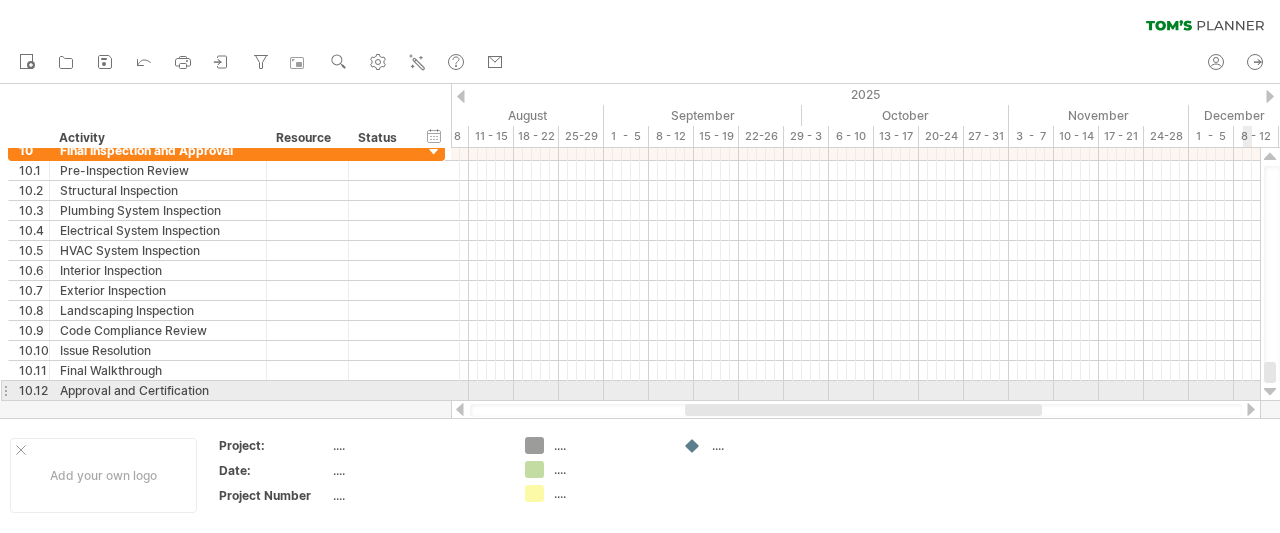click at bounding box center [1270, 392] 